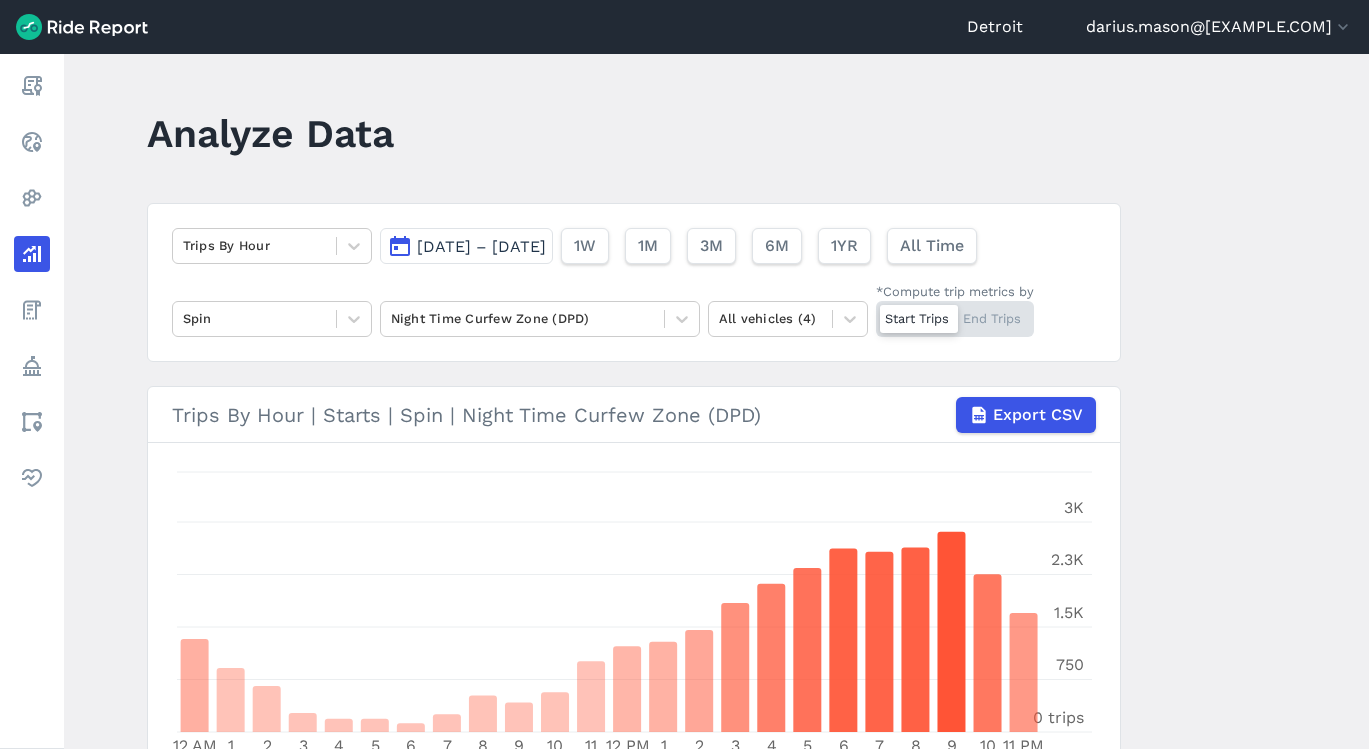 scroll, scrollTop: 0, scrollLeft: 0, axis: both 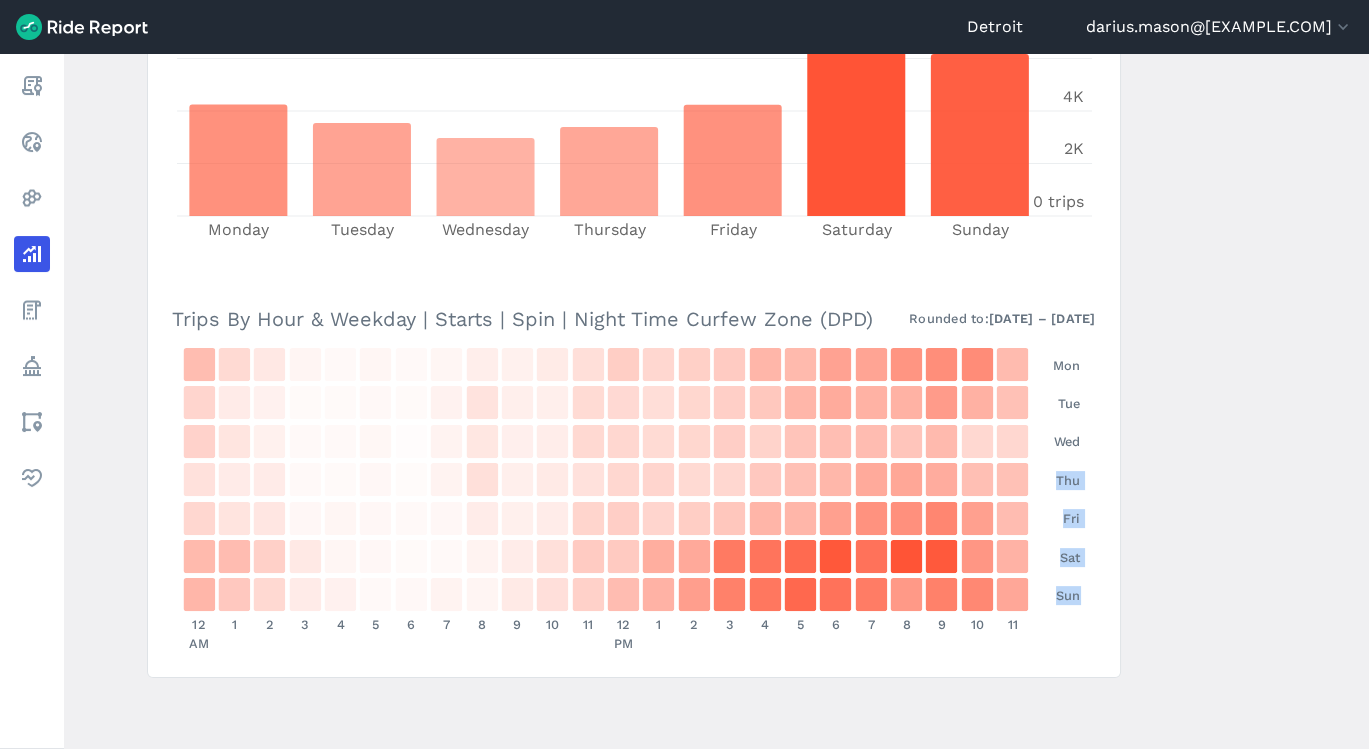 drag, startPoint x: 1361, startPoint y: 592, endPoint x: 1351, endPoint y: 440, distance: 152.3286 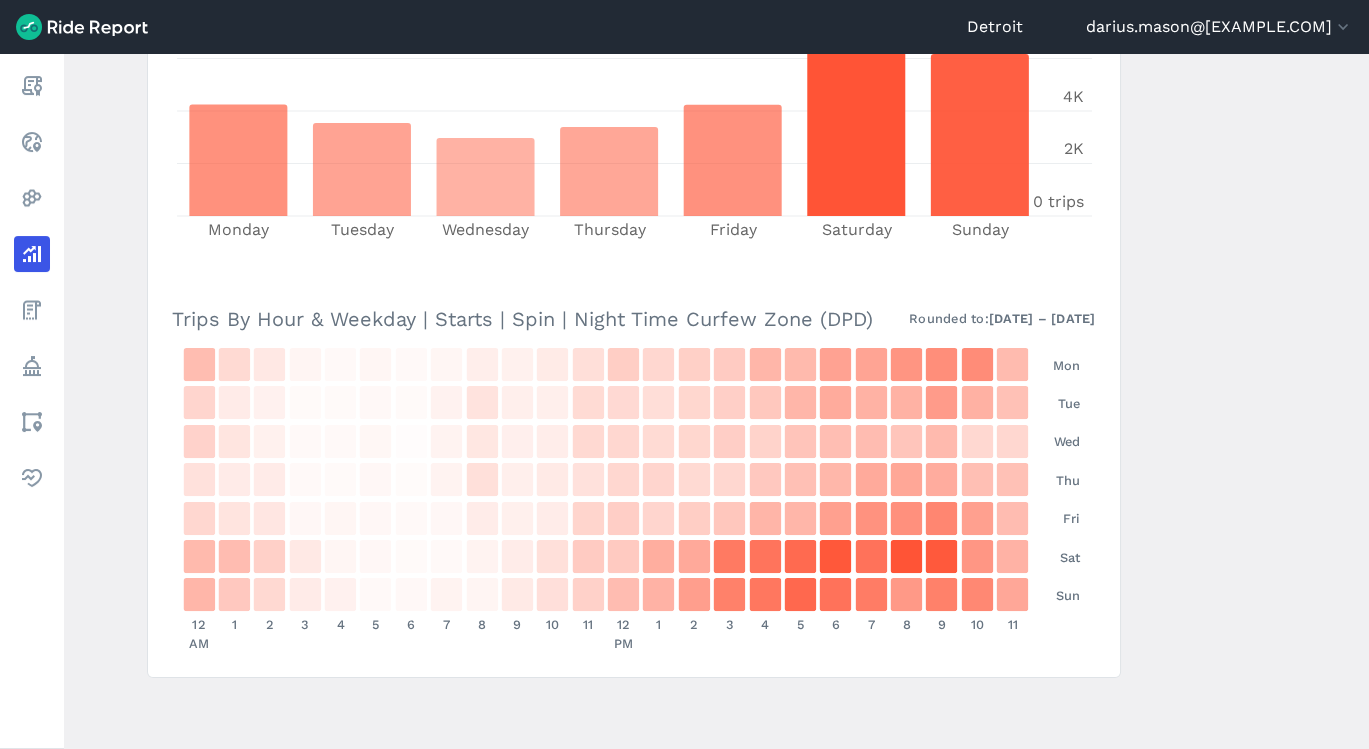 click on "Analyze Data Trips By Hour May 1, 2025—Jul 31, 2025 1W 1M 3M 6M 1YR All Time Spin Night Time Curfew Zone (DPD) All vehicles (4) *Compute trip metrics by Start Trips End Trips Trips By Hour | Starts | Spin | Night Time Curfew Zone (DPD) Export CSV 12 AM 1 2 3 4 5 6 7 8 9 10 11 12 PM 1 2 3 4 5 6 7 8 9 10 11 PM 0 trips 750  1.5K  2.3K  3K  Trips By Weekday | Starts | Spin | Night Time Curfew Zone (DPD)   Rounded to:  5/1/2025 – 7/30/2025 Monday Tuesday Wednesday Thursday Friday Saturday Sunday 0 trips 2K  4K  6K  8K  Trips By Hour & Weekday | Starts | Spin | Night Time Curfew Zone (DPD) Rounded to:  5/1/2025 – 7/30/2025 241 0.8 % 134 0.4 % 84 0.3 % 38 0.1 % 23 0.1 % 31 0.1 % 20 0.1 % 31 0.1 % 62 0.2 % 52 0.2 % 74 0.2 % 117 0.4 % 178 0.6 % 146 0.5 % 171 0.5 % 188 0.6 % 268 0.9 % 252 0.8 % 339 1.1 % 332 1.1 % 388 1.2 % 412 1.3 % 421 1.4 % 249 0.8 % 152 0.5 % 71 0.2 % 49 0.2 % 18 0.1 % 16 0.1 % 24 0.1 % 17 0.1 % 47 0.2 % 100 0.3 % 58 0.2 % 59 0.2 % 133 0.4 % 138 0.4 % 121 0.4 % 148 0.5 % 175 0.6 % 202 0.6 %" at bounding box center (716, 401) 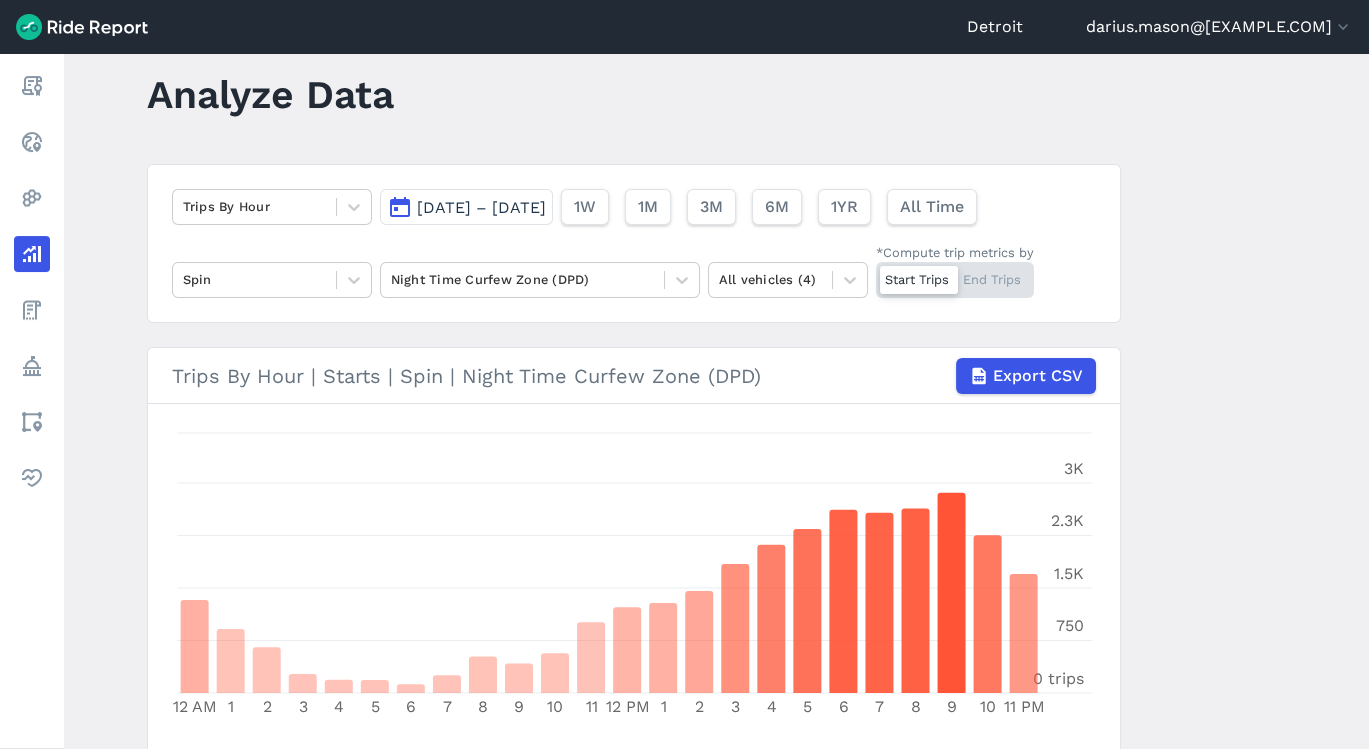 scroll, scrollTop: 92, scrollLeft: 0, axis: vertical 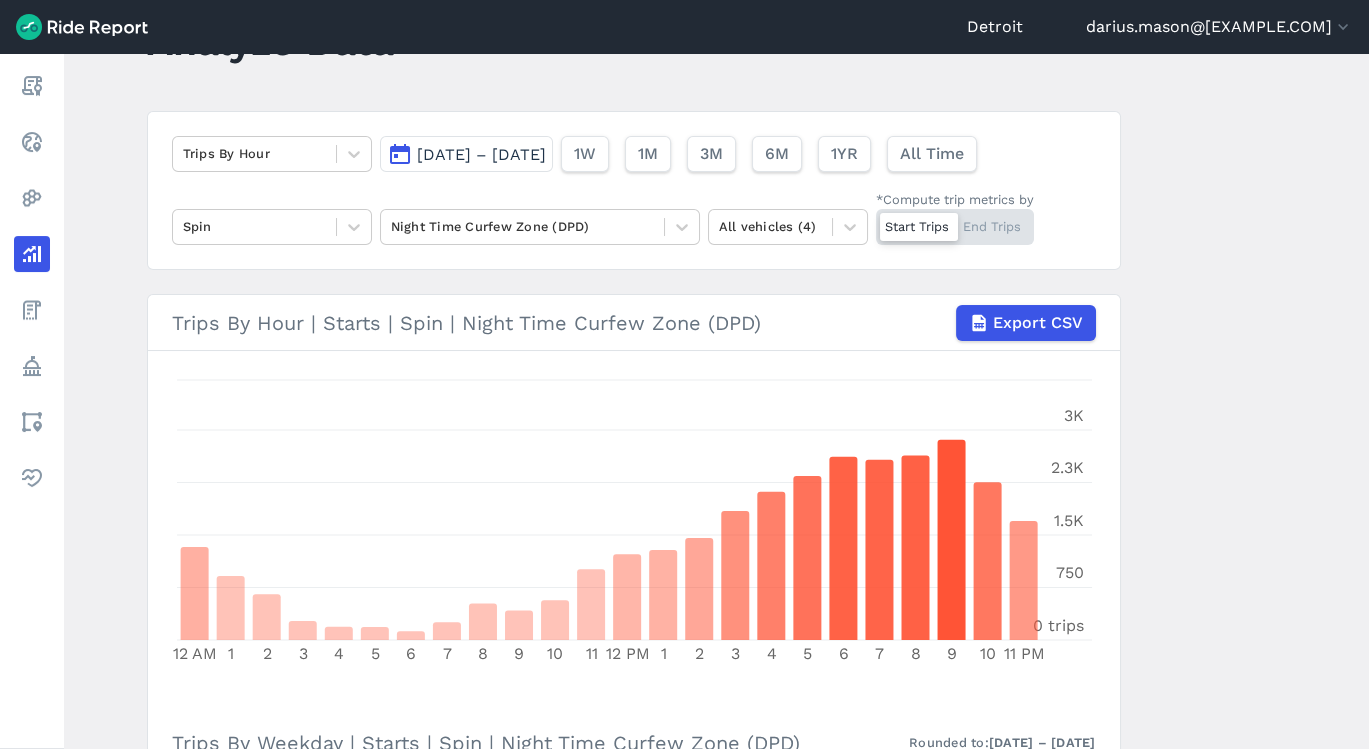 click on "Start Trips End Trips" at bounding box center (955, 227) 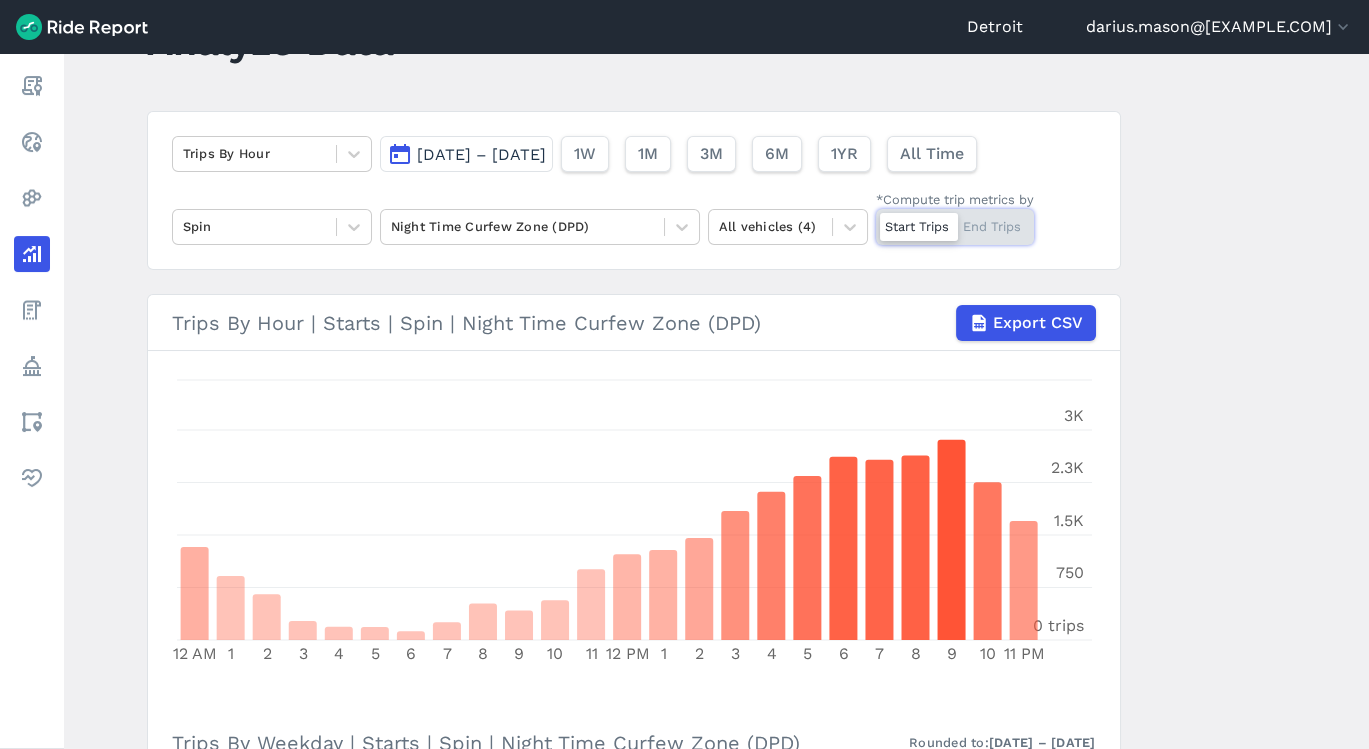 click on "*Compute trip metrics by Start Trips End Trips" at bounding box center (876, 215) 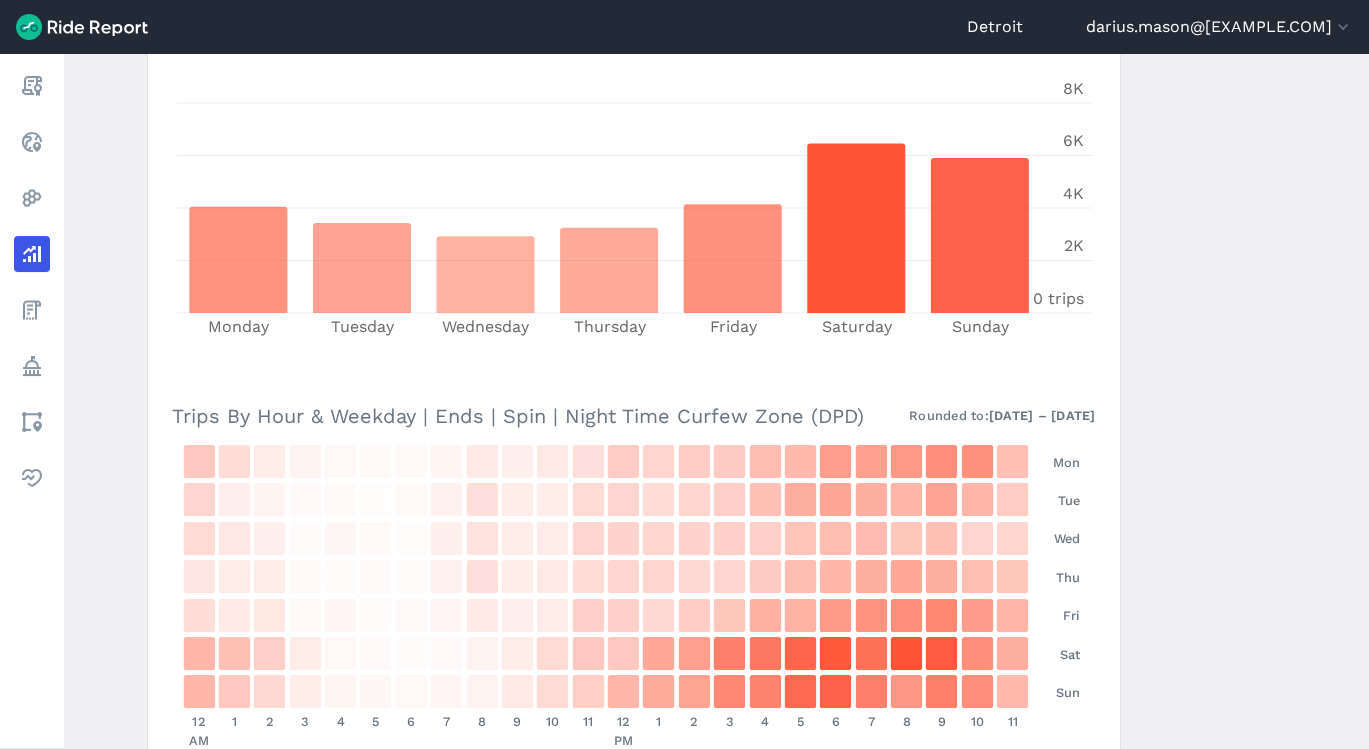 scroll, scrollTop: 846, scrollLeft: 0, axis: vertical 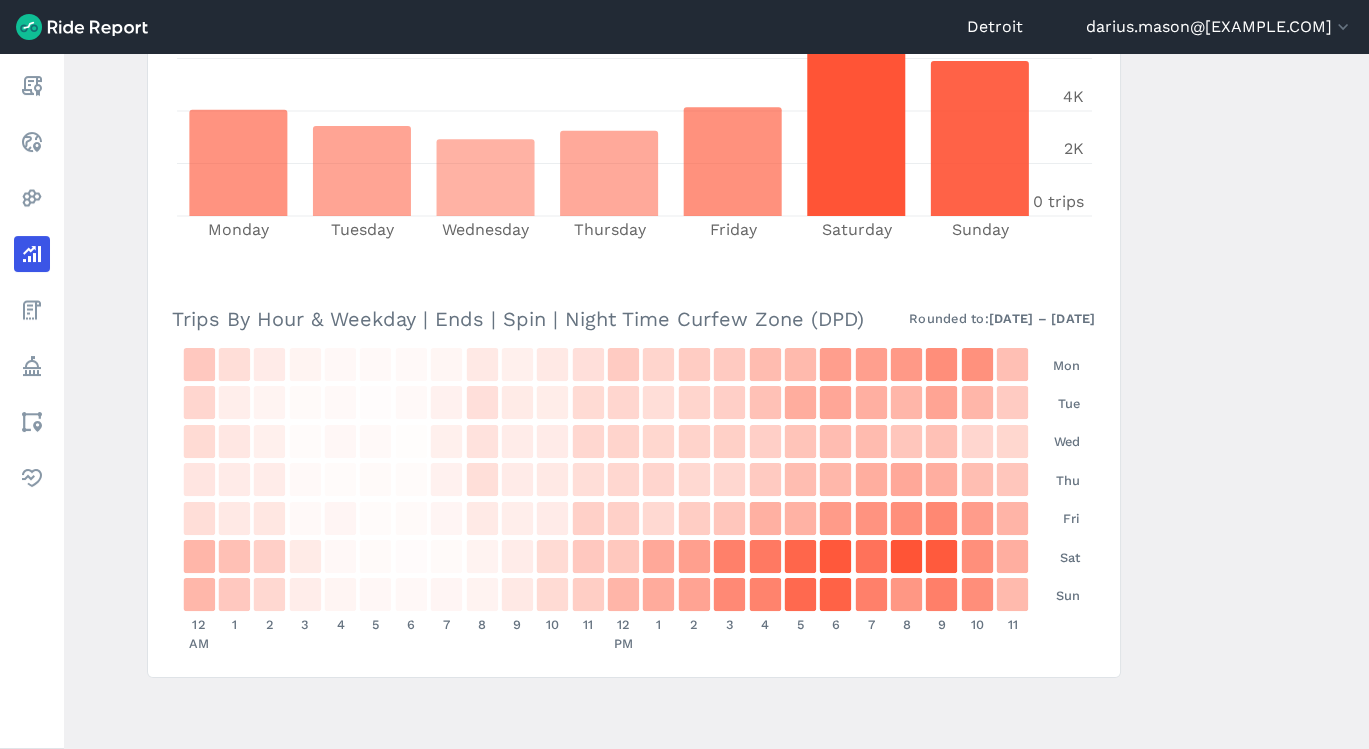 click on "Analyze Data Trips By Hour May 1, 2025—Jul 31, 2025 1W 1M 3M 6M 1YR All Time Spin Night Time Curfew Zone (DPD) All vehicles (4) *Compute trip metrics by Start Trips End Trips Trips By Hour | Ends | Spin | Night Time Curfew Zone (DPD) Export CSV 12 AM 1 2 3 4 5 6 7 8 9 10 11 12 PM 1 2 3 4 5 6 7 8 9 10 11 PM 0 trips 700  1.4K  2.1K  2.8K  Trips By Weekday | Ends | Spin | Night Time Curfew Zone (DPD)   Rounded to:  5/1/2025 – 7/30/2025 Monday Tuesday Wednesday Thursday Friday Saturday Sunday 0 trips 2K  4K  6K  8K  Trips By Hour & Weekday | Ends | Spin | Night Time Curfew Zone (DPD) Rounded to:  5/1/2025 – 7/30/2025 191 0.6 % 116 0.4 % 69 0.2 % 39 0.1 % 24 0.1 % 21 0.1 % 21 0.1 % 30 0.1 % 75 0.2 % 53 0.2 % 75 0.2 % 111 0.4 % 182 0.6 % 150 0.5 % 180 0.6 % 184 0.6 % 238 0.8 % 245 0.8 % 342 1.1 % 338 1.1 % 360 1.2 % 397 1.3 % 388 1.3 % 225 0.7 % 145 0.5 % 60 0.2 % 39 0.1 % 16 0.1 % 19 0.1 % 10 0 % 19 0.1 % 48 0.2 % 112 0.4 % 70 0.2 % 65 0.2 % 129 0.4 % 144 0.5 % 117 0.4 % 149 0.5 % 167 0.6 % 218 0.7 % 290 1" at bounding box center [716, 401] 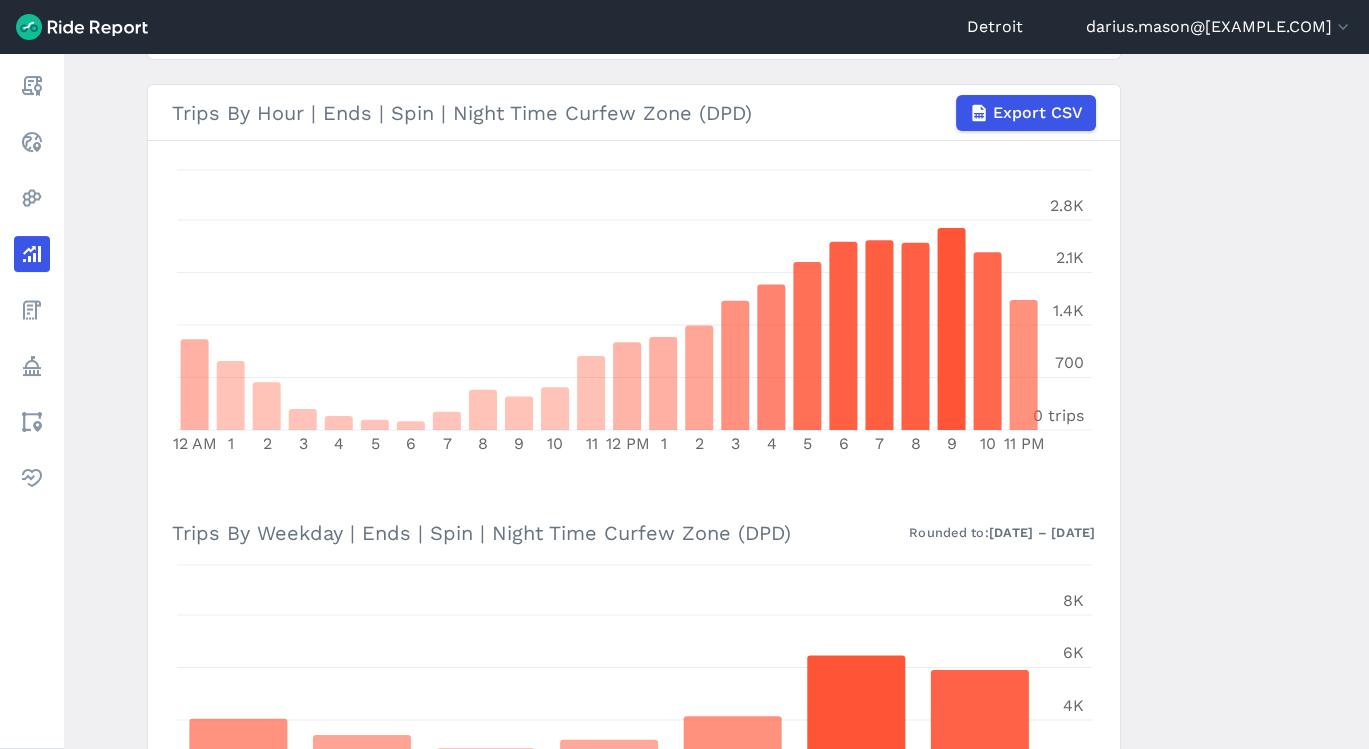 scroll, scrollTop: 0, scrollLeft: 0, axis: both 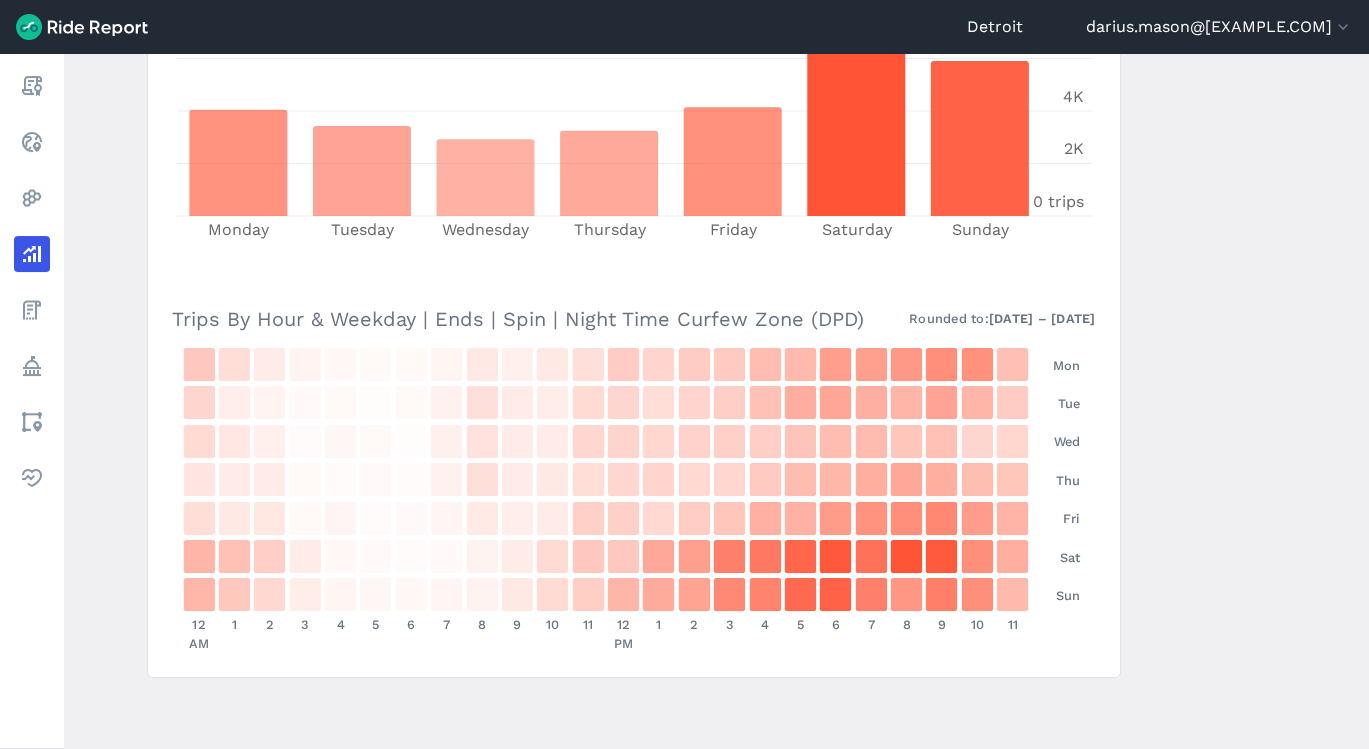 click on "Analyze Data Trips By Hour May 1, 2025—Jul 31, 2025 1W 1M 3M 6M 1YR All Time Spin Night Time Curfew Zone (DPD) All vehicles (4) *Compute trip metrics by Start Trips End Trips Trips By Hour | Ends | Spin | Night Time Curfew Zone (DPD) Export CSV 12 AM 1 2 3 4 5 6 7 8 9 10 11 12 PM 1 2 3 4 5 6 7 8 9 10 11 PM 0 trips 700  1.4K  2.1K  2.8K  Trips By Weekday | Ends | Spin | Night Time Curfew Zone (DPD)   Rounded to:  5/1/2025 – 7/30/2025 Monday Tuesday Wednesday Thursday Friday Saturday Sunday 0 trips 2K  4K  6K  8K  Trips By Hour & Weekday | Ends | Spin | Night Time Curfew Zone (DPD) Rounded to:  5/1/2025 – 7/30/2025 191 0.6 % 116 0.4 % 69 0.2 % 39 0.1 % 24 0.1 % 21 0.1 % 21 0.1 % 30 0.1 % 75 0.2 % 53 0.2 % 75 0.2 % 111 0.4 % 182 0.6 % 150 0.5 % 180 0.6 % 184 0.6 % 238 0.8 % 245 0.8 % 342 1.1 % 338 1.1 % 360 1.2 % 397 1.3 % 388 1.3 % 225 0.7 % 145 0.5 % 60 0.2 % 39 0.1 % 16 0.1 % 19 0.1 % 10 0 % 19 0.1 % 48 0.2 % 112 0.4 % 70 0.2 % 65 0.2 % 129 0.4 % 144 0.5 % 117 0.4 % 149 0.5 % 167 0.6 % 218 0.7 % 290 1" at bounding box center [716, 401] 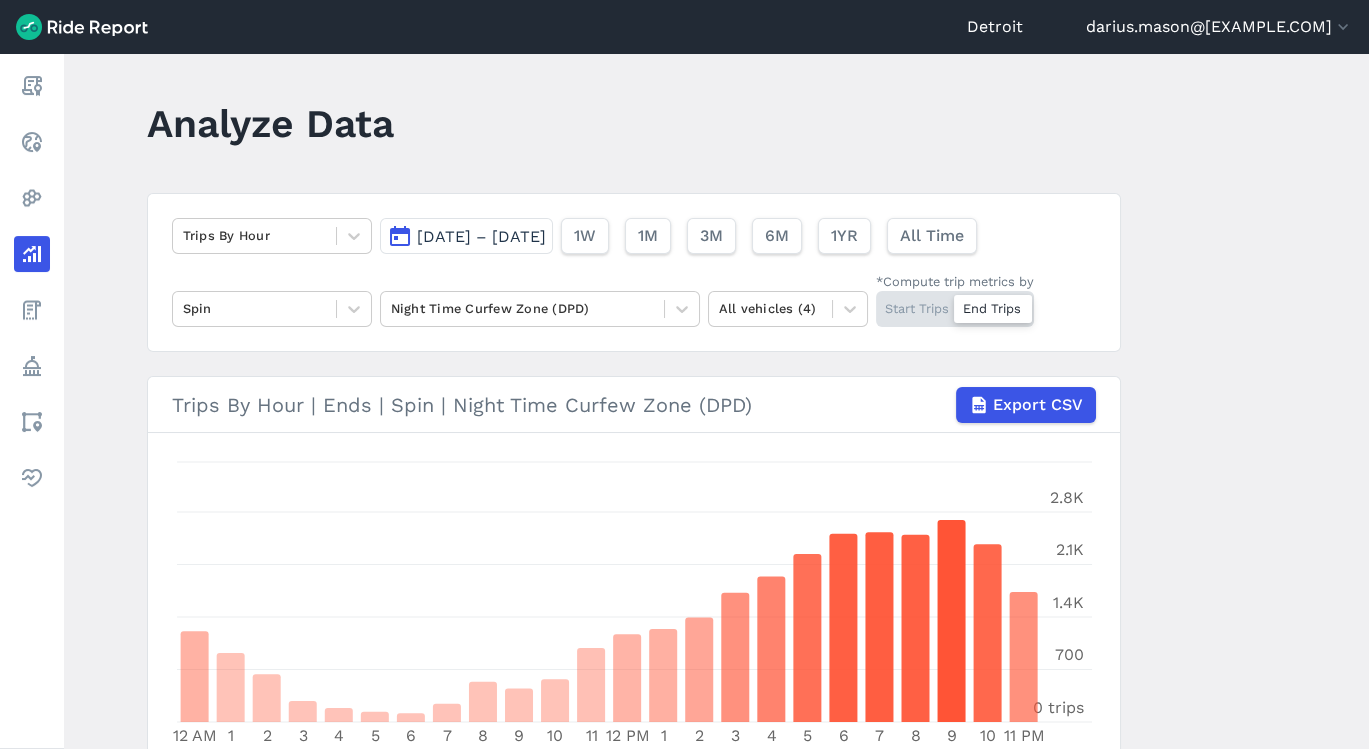scroll, scrollTop: 2, scrollLeft: 0, axis: vertical 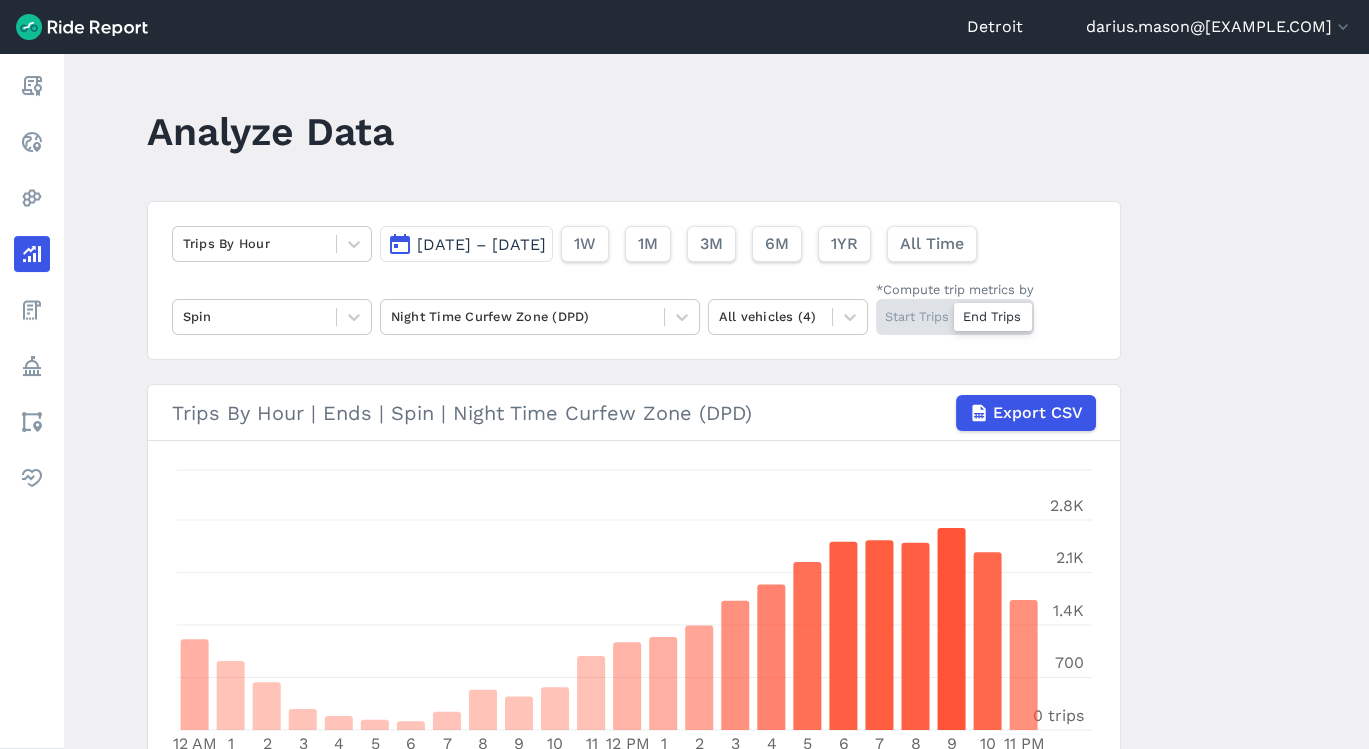 click on "Start Trips End Trips" at bounding box center (955, 317) 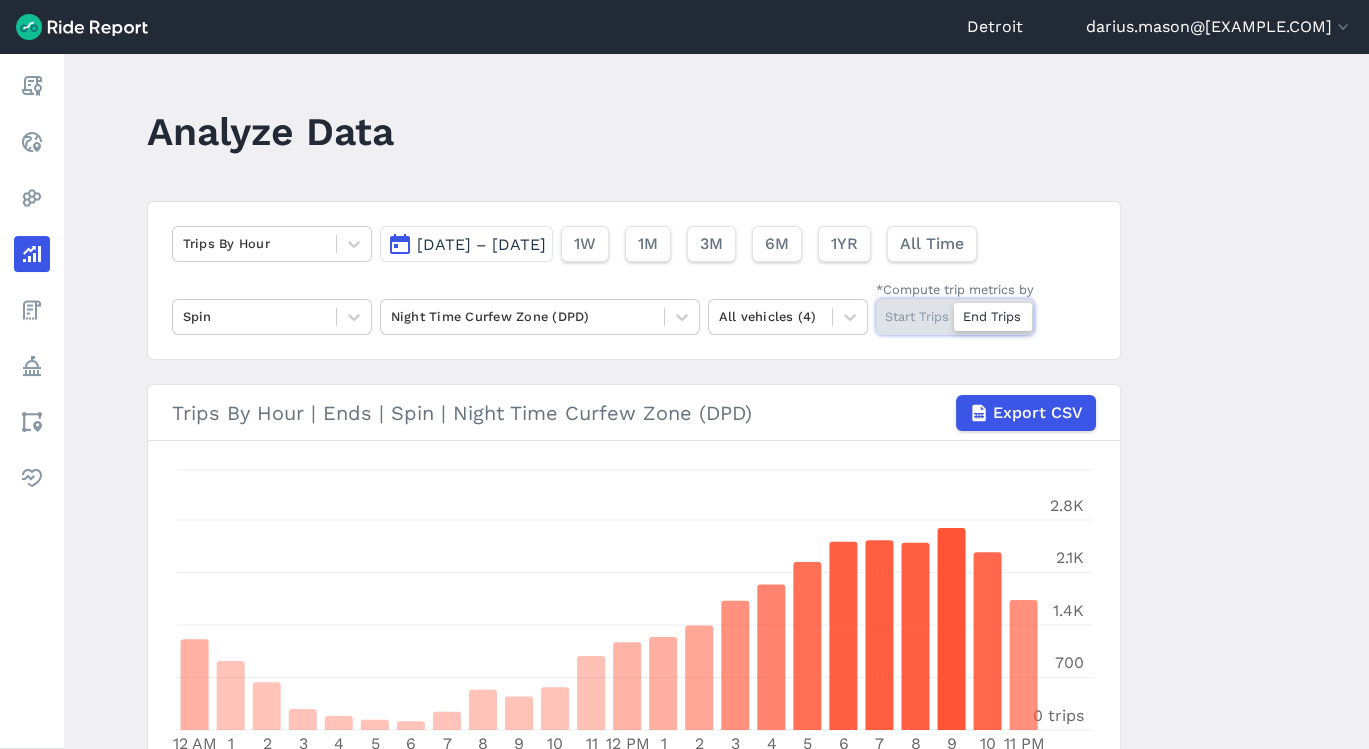 click on "*Compute trip metrics by Start Trips End Trips" at bounding box center [876, 305] 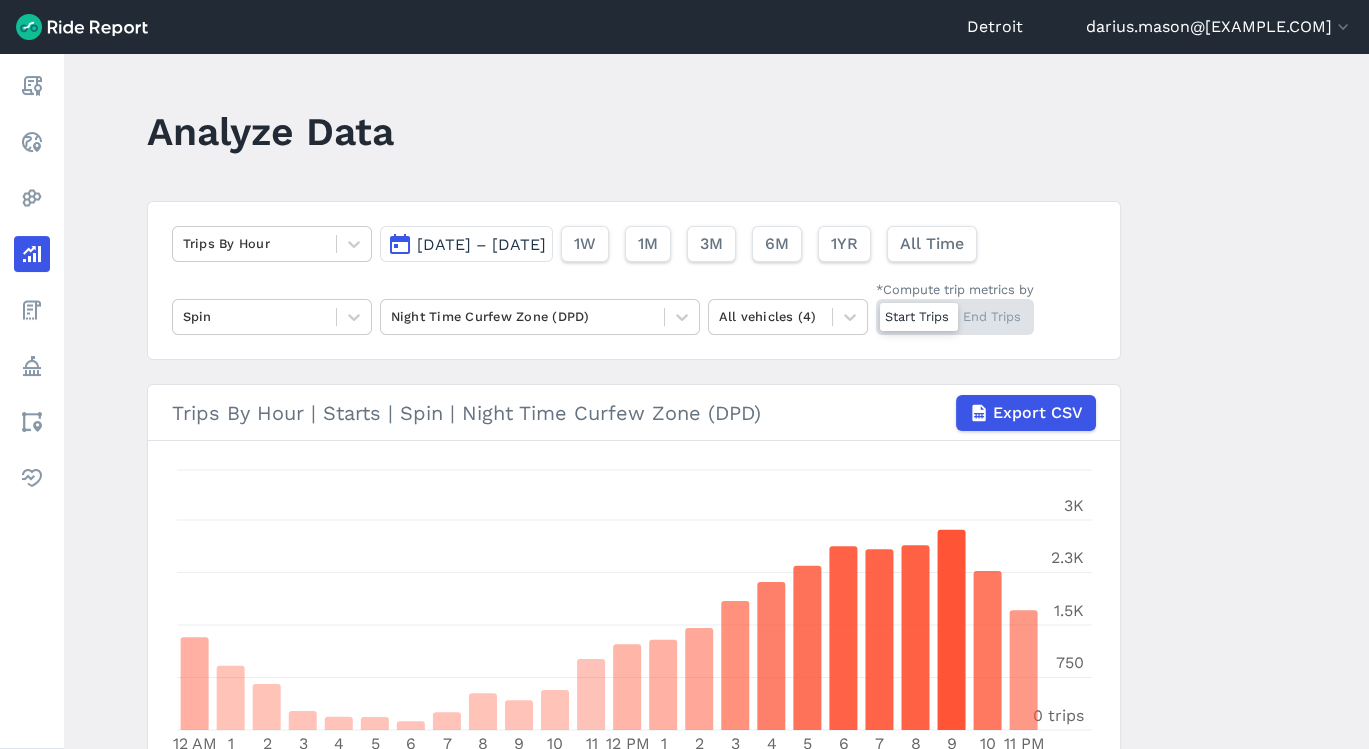 click on "Analyze Data Trips By Hour May 1, 2025—Jul 31, 2025 1W 1M 3M 6M 1YR All Time Spin Night Time Curfew Zone (DPD) All vehicles (4) *Compute trip metrics by Start Trips End Trips Trips By Hour | Starts | Spin | Night Time Curfew Zone (DPD) Export CSV 12 AM 1 2 3 4 5 6 7 8 9 10 11 12 PM 1 2 3 4 5 6 7 8 9 10 11 PM 0 trips 750  1.5K  2.3K  3K  Trips By Weekday | Starts | Spin | Night Time Curfew Zone (DPD)   Rounded to:  5/1/2025 – 7/30/2025 Monday Tuesday Wednesday Thursday Friday Saturday Sunday 0 trips 2K  4K  6K  8K  Trips By Hour & Weekday | Starts | Spin | Night Time Curfew Zone (DPD) Rounded to:  5/1/2025 – 7/30/2025 241 0.8 % 134 0.4 % 84 0.3 % 38 0.1 % 23 0.1 % 31 0.1 % 20 0.1 % 31 0.1 % 62 0.2 % 52 0.2 % 74 0.2 % 117 0.4 % 178 0.6 % 146 0.5 % 171 0.5 % 188 0.6 % 268 0.9 % 252 0.8 % 339 1.1 % 332 1.1 % 388 1.2 % 412 1.3 % 421 1.4 % 249 0.8 % 152 0.5 % 71 0.2 % 49 0.2 % 18 0.1 % 16 0.1 % 24 0.1 % 17 0.1 % 47 0.2 % 100 0.3 % 58 0.2 % 59 0.2 % 133 0.4 % 138 0.4 % 121 0.4 % 148 0.5 % 175 0.6 % 202 0.6 %" at bounding box center (716, 401) 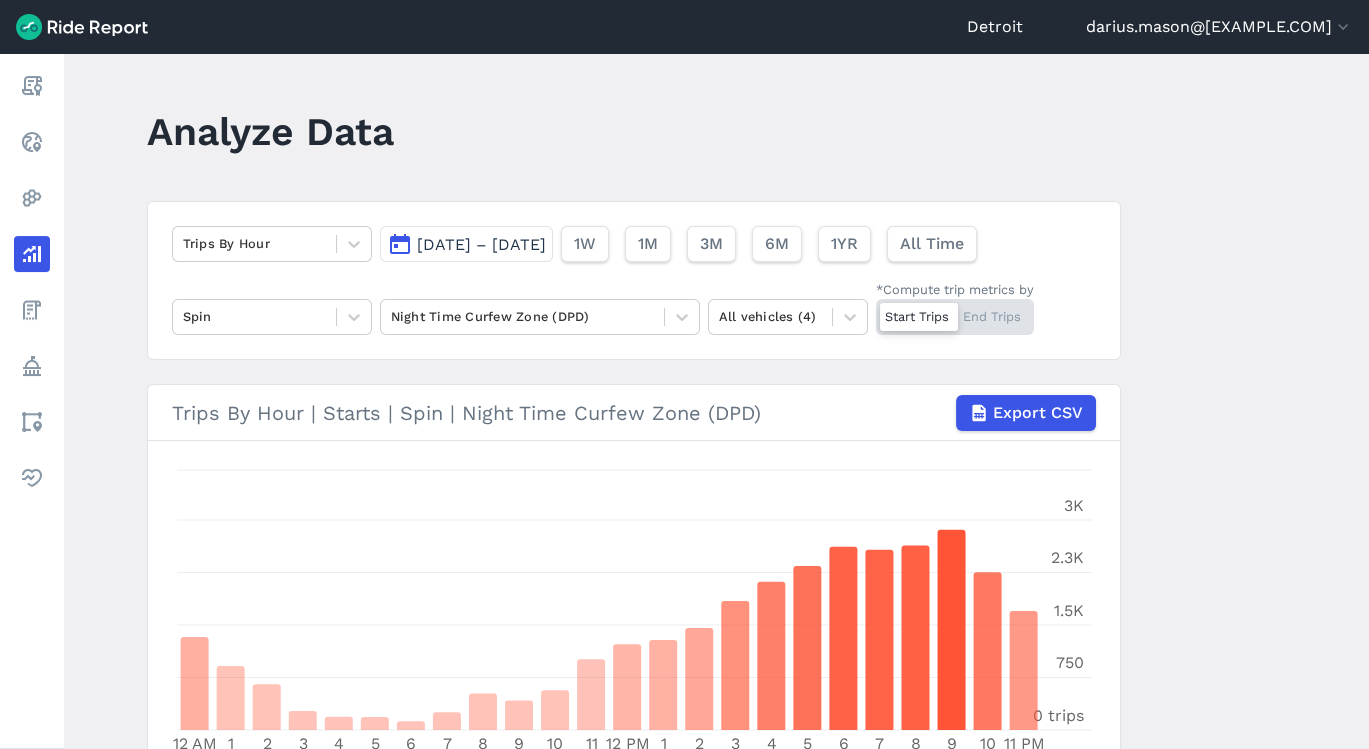 click on "Analyze Data Trips By Hour May 1, 2025—Jul 31, 2025 1W 1M 3M 6M 1YR All Time Spin Night Time Curfew Zone (DPD) All vehicles (4) *Compute trip metrics by Start Trips End Trips Trips By Hour | Starts | Spin | Night Time Curfew Zone (DPD) Export CSV 12 AM 1 2 3 4 5 6 7 8 9 10 11 12 PM 1 2 3 4 5 6 7 8 9 10 11 PM 0 trips 750  1.5K  2.3K  3K  Trips By Weekday | Starts | Spin | Night Time Curfew Zone (DPD)   Rounded to:  5/1/2025 – 7/30/2025 Monday Tuesday Wednesday Thursday Friday Saturday Sunday 0 trips 2K  4K  6K  8K  Trips By Hour & Weekday | Starts | Spin | Night Time Curfew Zone (DPD) Rounded to:  5/1/2025 – 7/30/2025 241 0.8 % 134 0.4 % 84 0.3 % 38 0.1 % 23 0.1 % 31 0.1 % 20 0.1 % 31 0.1 % 62 0.2 % 52 0.2 % 74 0.2 % 117 0.4 % 178 0.6 % 146 0.5 % 171 0.5 % 188 0.6 % 268 0.9 % 252 0.8 % 339 1.1 % 332 1.1 % 388 1.2 % 412 1.3 % 421 1.4 % 249 0.8 % 152 0.5 % 71 0.2 % 49 0.2 % 18 0.1 % 16 0.1 % 24 0.1 % 17 0.1 % 47 0.2 % 100 0.3 % 58 0.2 % 59 0.2 % 133 0.4 % 138 0.4 % 121 0.4 % 148 0.5 % 175 0.6 % 202 0.6 %" at bounding box center [716, 401] 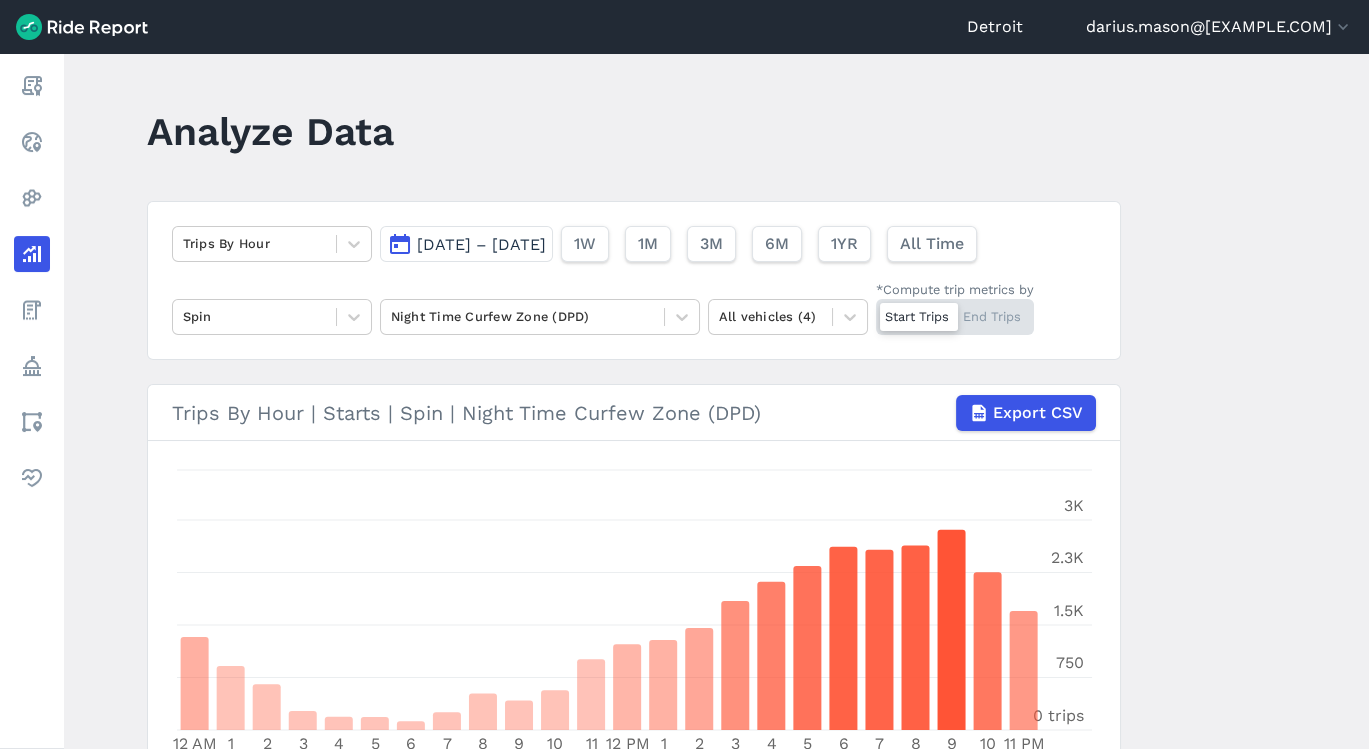 click on "Analyze Data Trips By Hour May 1, 2025—Jul 31, 2025 1W 1M 3M 6M 1YR All Time Spin Night Time Curfew Zone (DPD) All vehicles (4) *Compute trip metrics by Start Trips End Trips Trips By Hour | Starts | Spin | Night Time Curfew Zone (DPD) Export CSV 12 AM 1 2 3 4 5 6 7 8 9 10 11 12 PM 1 2 3 4 5 6 7 8 9 10 11 PM 0 trips 750  1.5K  2.3K  3K  Trips By Weekday | Starts | Spin | Night Time Curfew Zone (DPD)   Rounded to:  5/1/2025 – 7/30/2025 Monday Tuesday Wednesday Thursday Friday Saturday Sunday 0 trips 2K  4K  6K  8K  Trips By Hour & Weekday | Starts | Spin | Night Time Curfew Zone (DPD) Rounded to:  5/1/2025 – 7/30/2025 241 0.8 % 134 0.4 % 84 0.3 % 38 0.1 % 23 0.1 % 31 0.1 % 20 0.1 % 31 0.1 % 62 0.2 % 52 0.2 % 74 0.2 % 117 0.4 % 178 0.6 % 146 0.5 % 171 0.5 % 188 0.6 % 268 0.9 % 252 0.8 % 339 1.1 % 332 1.1 % 388 1.2 % 412 1.3 % 421 1.4 % 249 0.8 % 152 0.5 % 71 0.2 % 49 0.2 % 18 0.1 % 16 0.1 % 24 0.1 % 17 0.1 % 47 0.2 % 100 0.3 % 58 0.2 % 59 0.2 % 133 0.4 % 138 0.4 % 121 0.4 % 148 0.5 % 175 0.6 % 202 0.6 %" at bounding box center [716, 401] 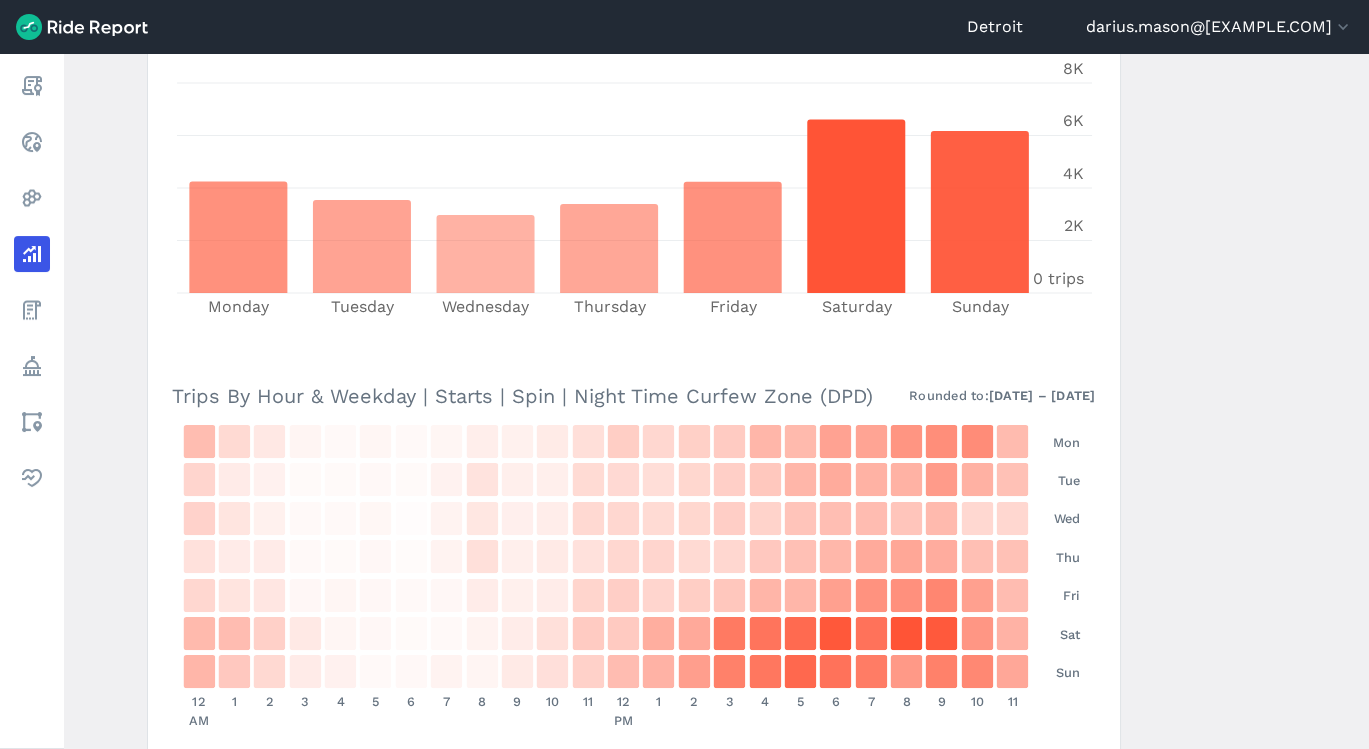 scroll, scrollTop: 911, scrollLeft: 0, axis: vertical 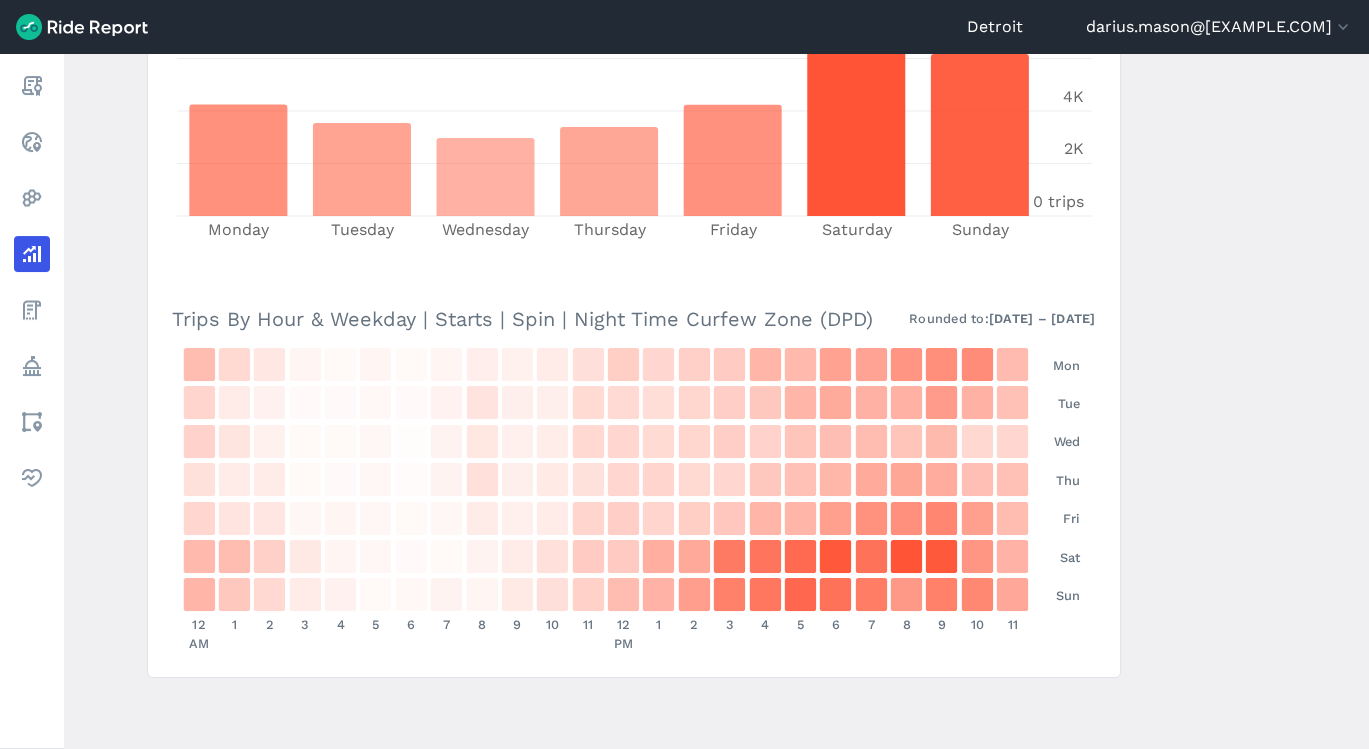 click on "Analyze Data Trips By Hour May 1, 2025—Jul 31, 2025 1W 1M 3M 6M 1YR All Time Spin Night Time Curfew Zone (DPD) All vehicles (4) *Compute trip metrics by Start Trips End Trips Trips By Hour | Starts | Spin | Night Time Curfew Zone (DPD) Export CSV 12 AM 1 2 3 4 5 6 7 8 9 10 11 12 PM 1 2 3 4 5 6 7 8 9 10 11 PM 0 trips 750  1.5K  2.3K  3K  Trips By Weekday | Starts | Spin | Night Time Curfew Zone (DPD)   Rounded to:  5/1/2025 – 7/30/2025 Monday Tuesday Wednesday Thursday Friday Saturday Sunday 0 trips 2K  4K  6K  8K  Trips By Hour & Weekday | Starts | Spin | Night Time Curfew Zone (DPD) Rounded to:  5/1/2025 – 7/30/2025 241 0.8 % 134 0.4 % 84 0.3 % 38 0.1 % 23 0.1 % 31 0.1 % 20 0.1 % 31 0.1 % 62 0.2 % 52 0.2 % 74 0.2 % 117 0.4 % 178 0.6 % 146 0.5 % 171 0.5 % 188 0.6 % 268 0.9 % 252 0.8 % 339 1.1 % 332 1.1 % 388 1.2 % 412 1.3 % 421 1.4 % 249 0.8 % 152 0.5 % 71 0.2 % 49 0.2 % 18 0.1 % 16 0.1 % 24 0.1 % 17 0.1 % 47 0.2 % 100 0.3 % 58 0.2 % 59 0.2 % 133 0.4 % 138 0.4 % 121 0.4 % 148 0.5 % 175 0.6 % 202 0.6 %" at bounding box center (716, 401) 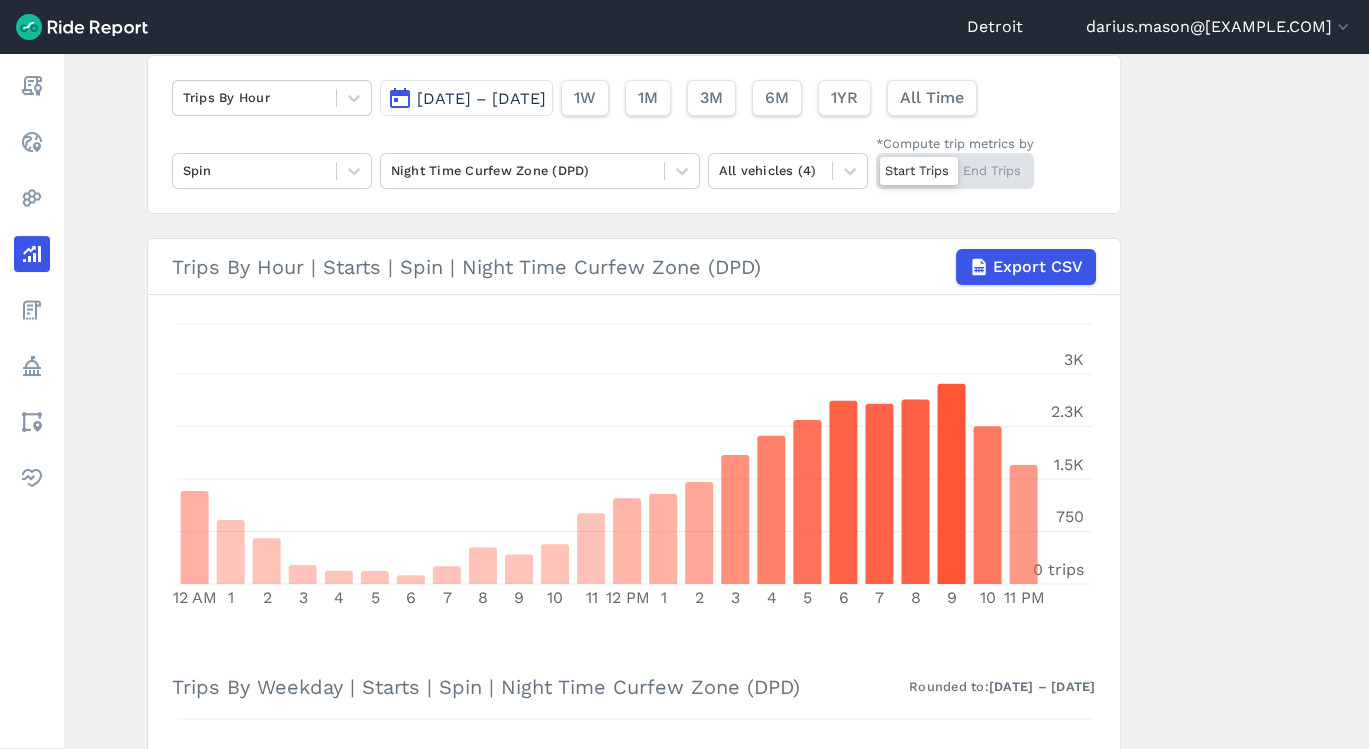 scroll, scrollTop: 143, scrollLeft: 0, axis: vertical 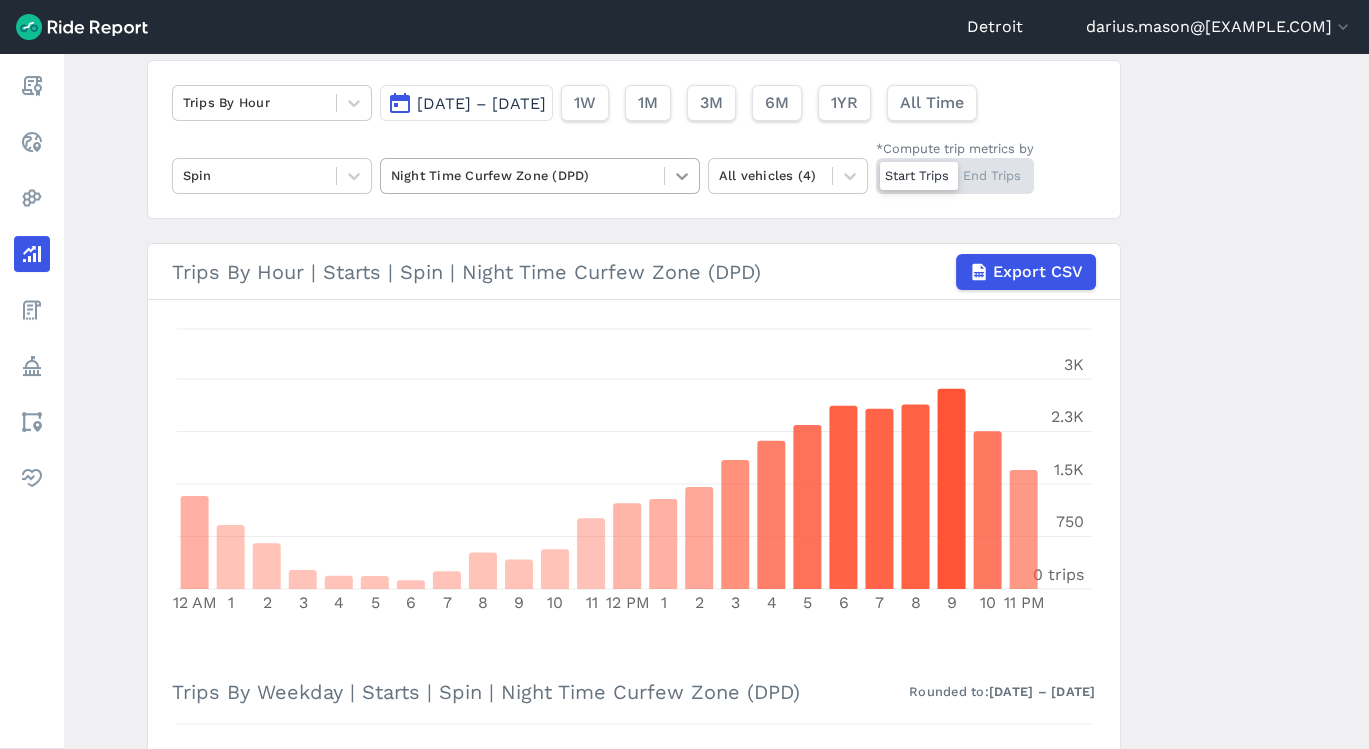 click 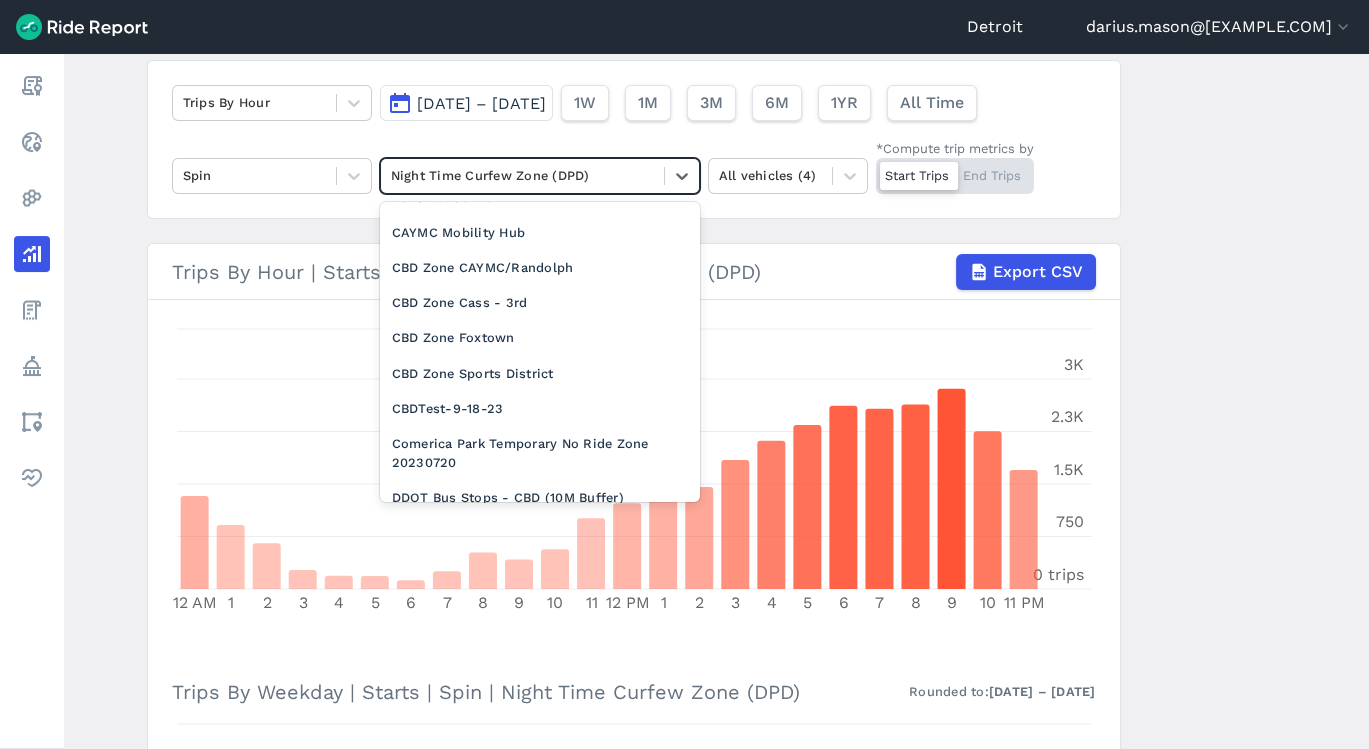 scroll, scrollTop: 1144, scrollLeft: 0, axis: vertical 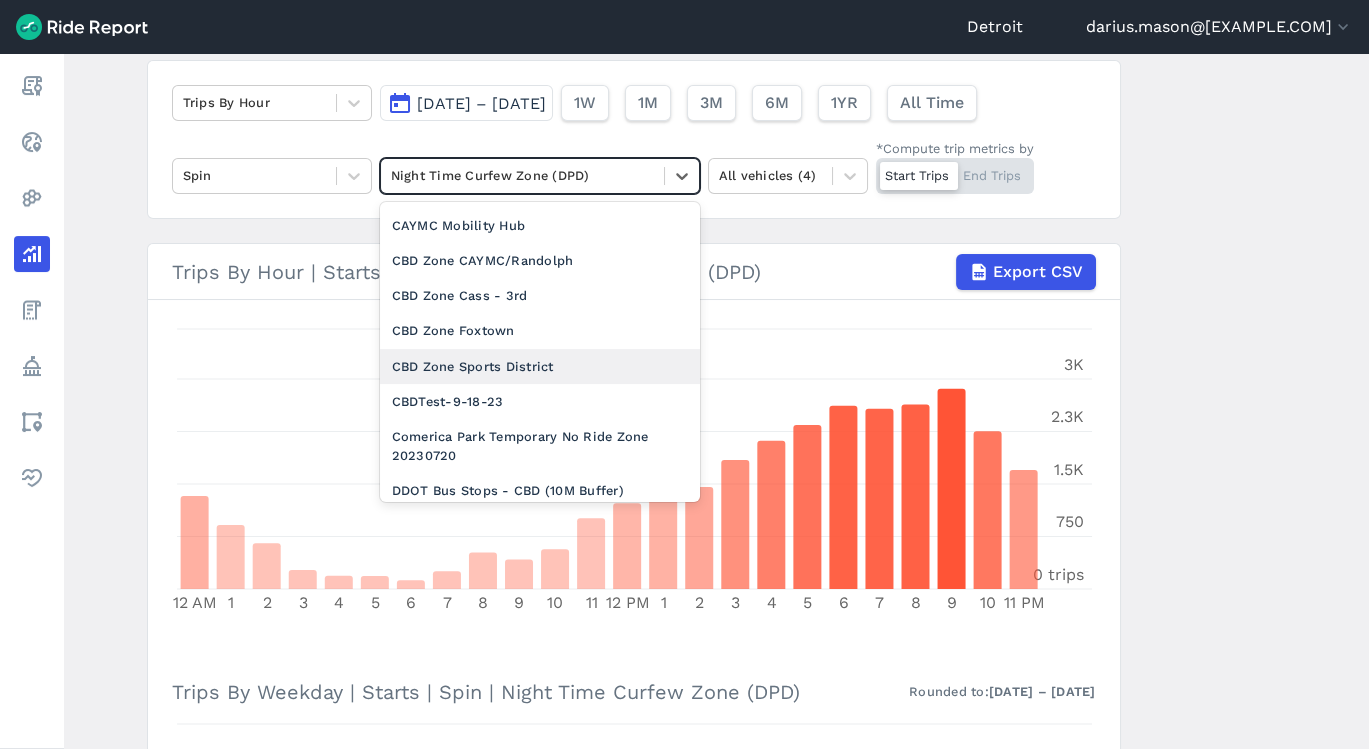 click on "CBD Zone Sports District" at bounding box center [540, 366] 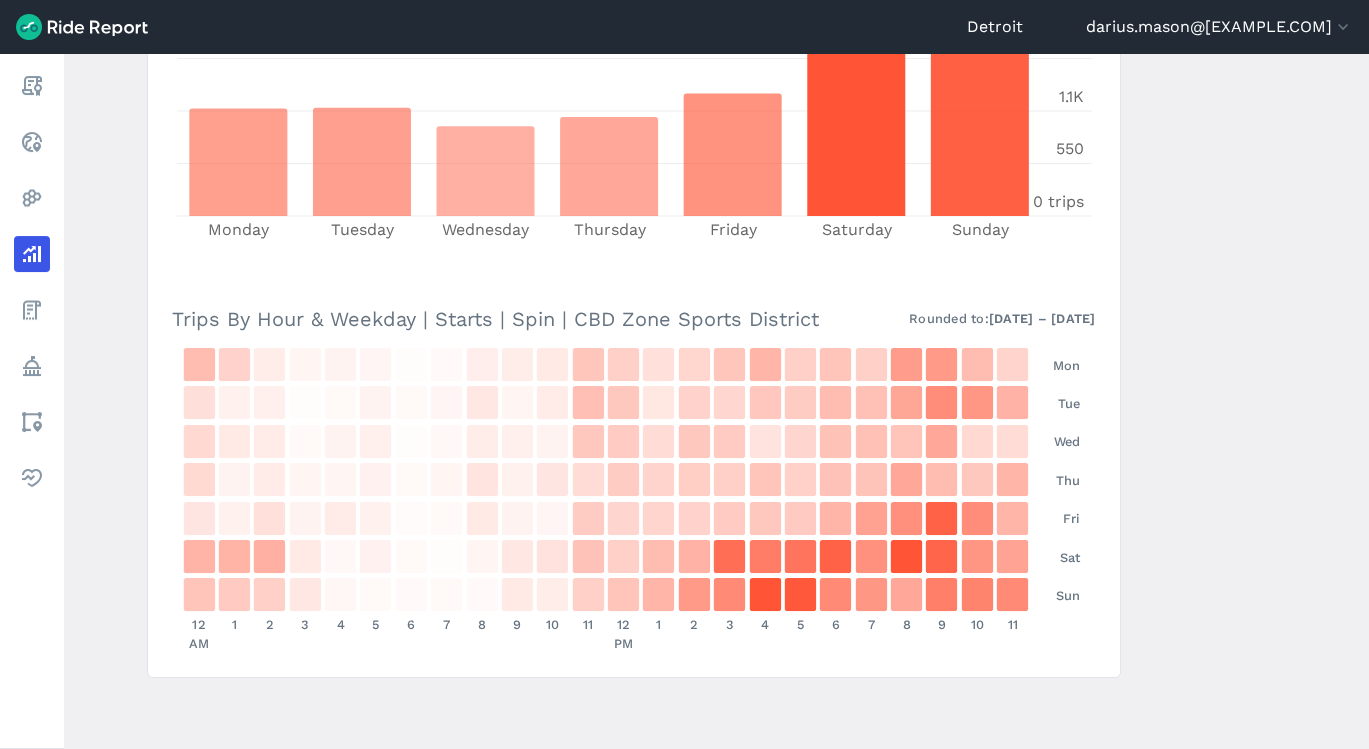 scroll, scrollTop: 302, scrollLeft: 0, axis: vertical 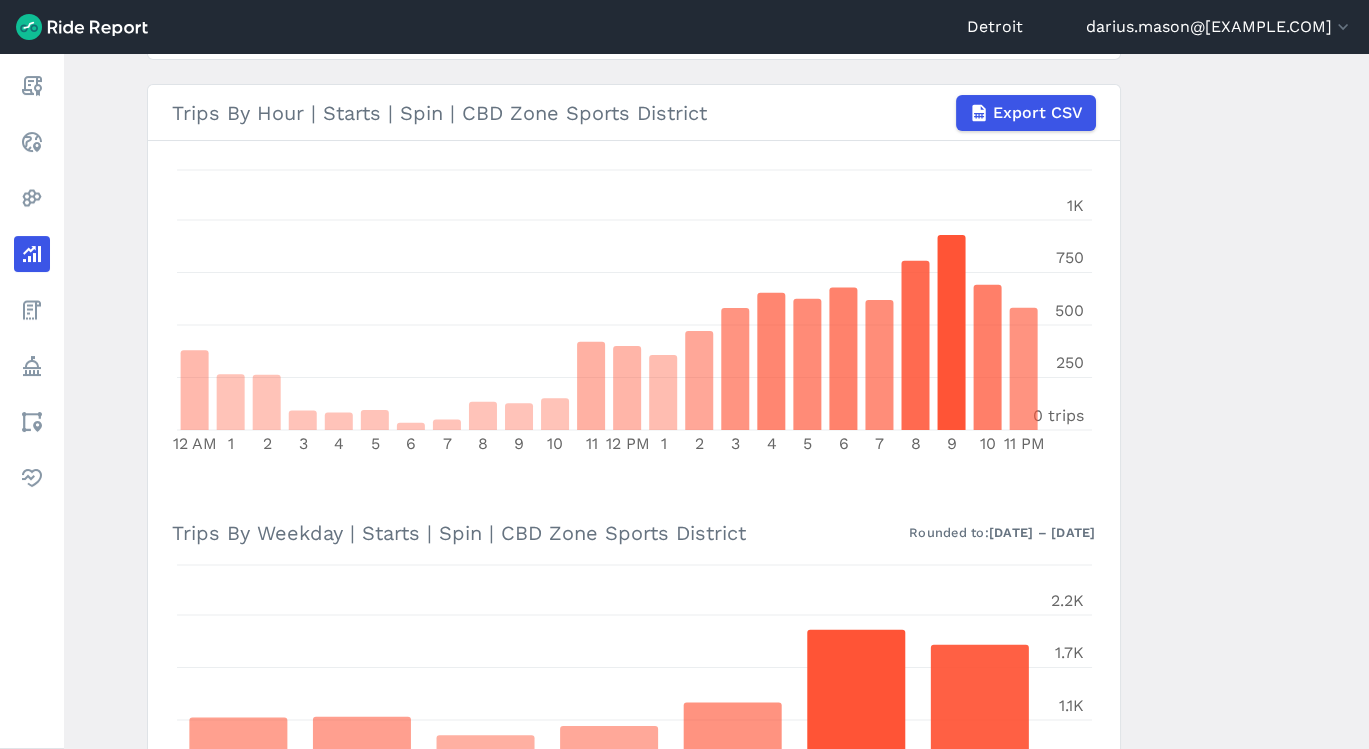 drag, startPoint x: 1354, startPoint y: 369, endPoint x: 1349, endPoint y: 297, distance: 72.1734 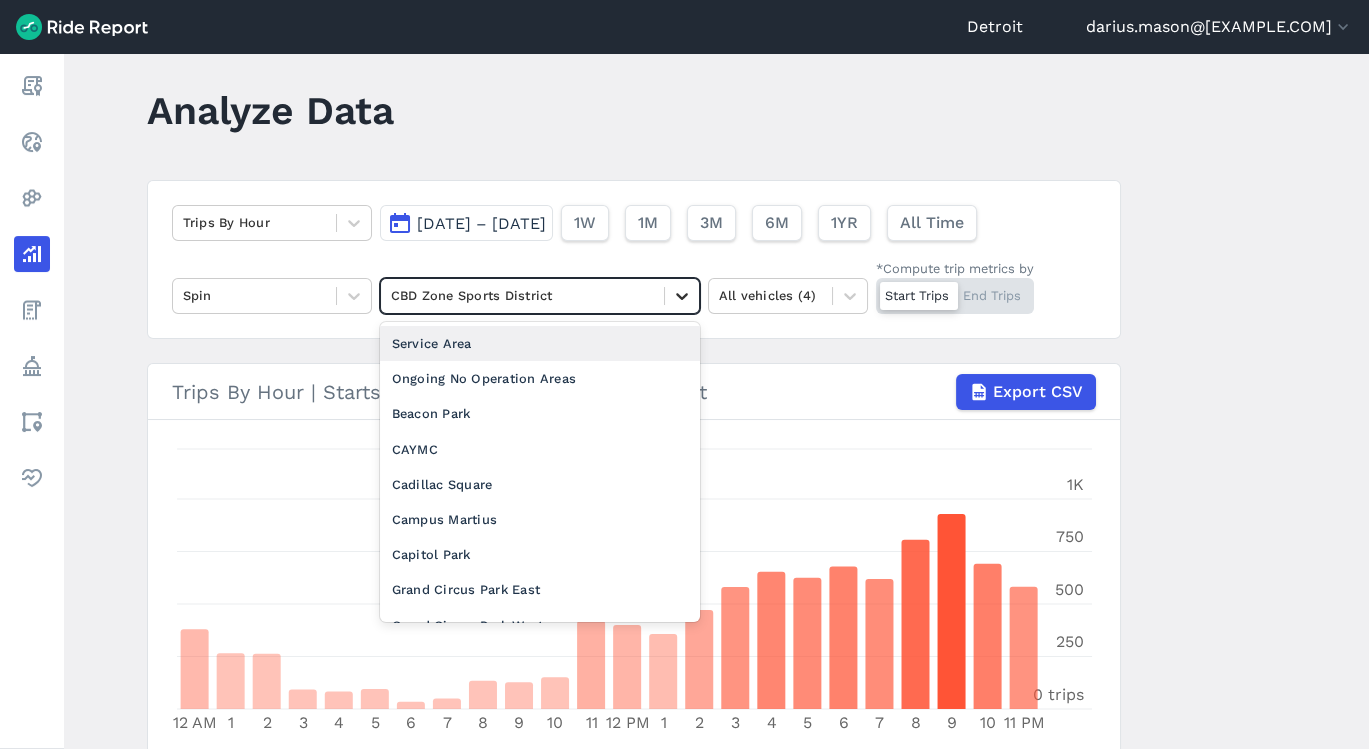 click 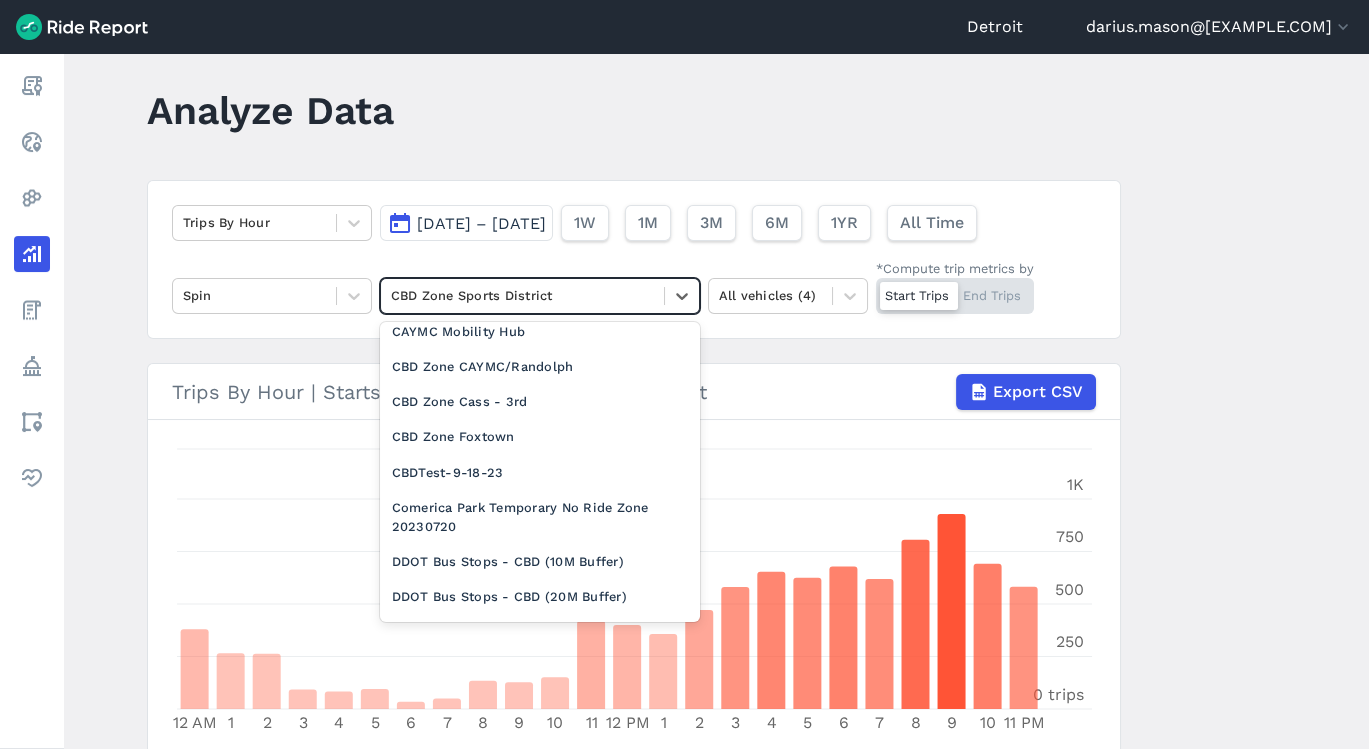 scroll, scrollTop: 1143, scrollLeft: 0, axis: vertical 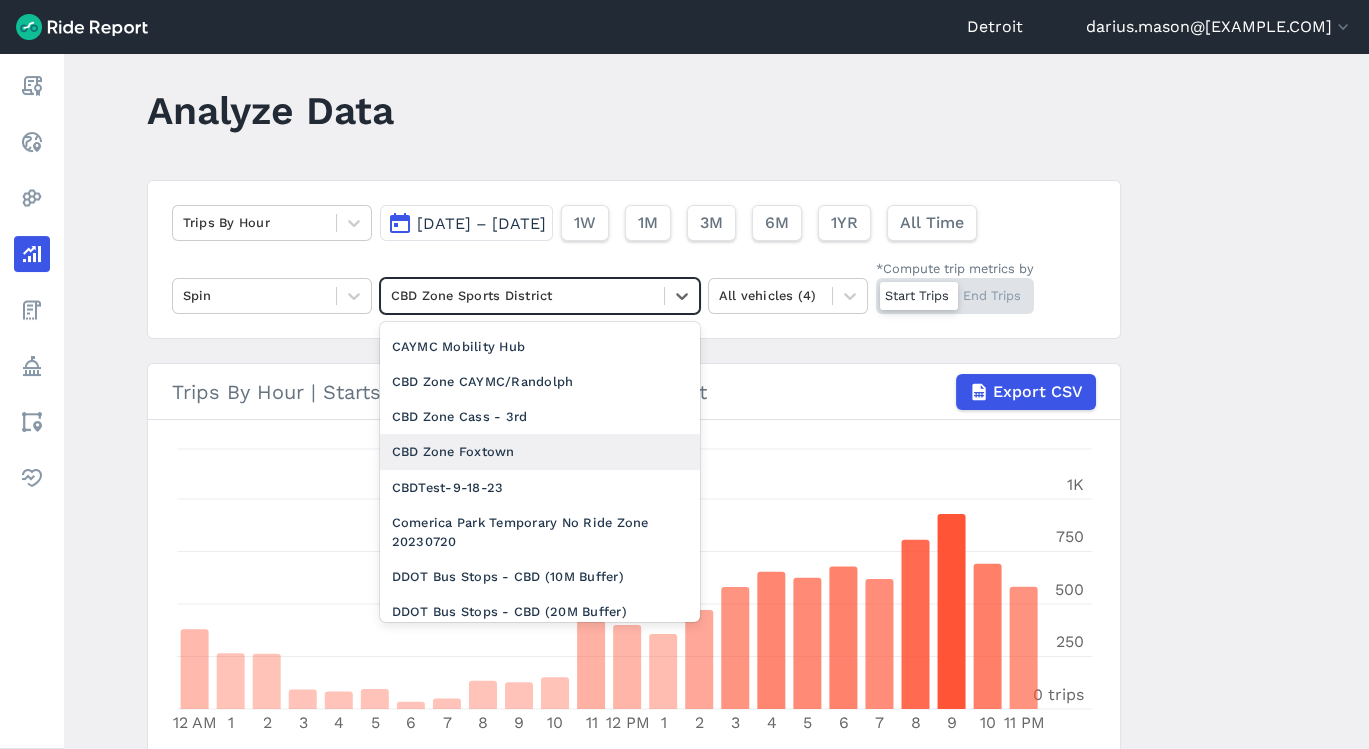 click on "CBD Zone Foxtown" at bounding box center [540, 451] 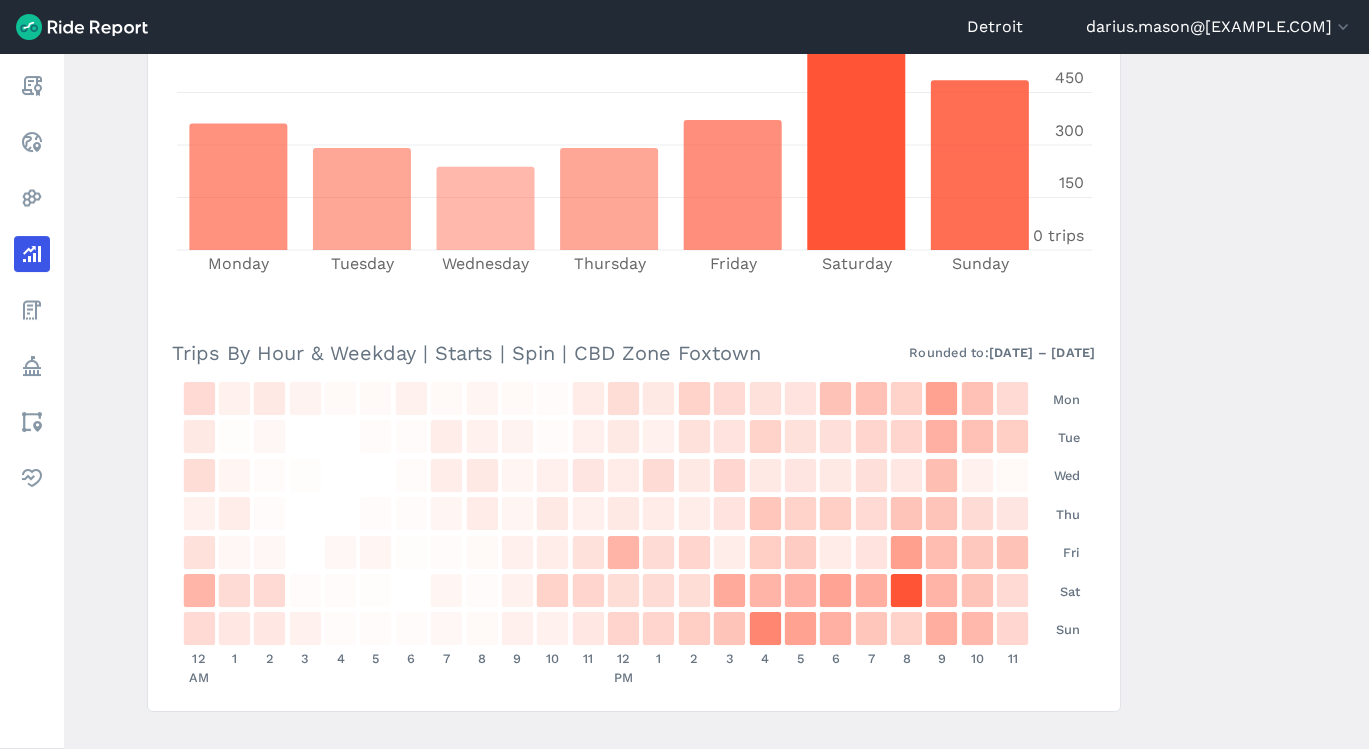 scroll, scrollTop: 891, scrollLeft: 0, axis: vertical 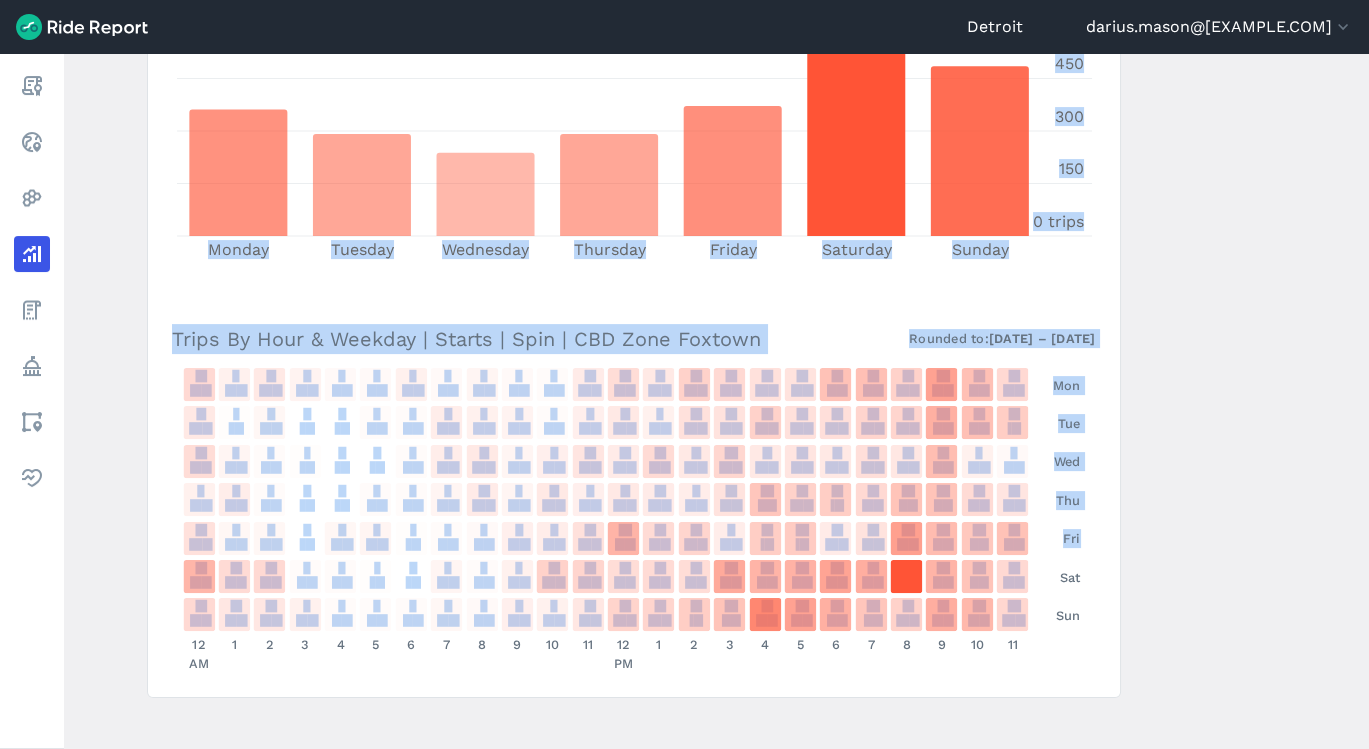 drag, startPoint x: 1362, startPoint y: 539, endPoint x: 1318, endPoint y: 283, distance: 259.75372 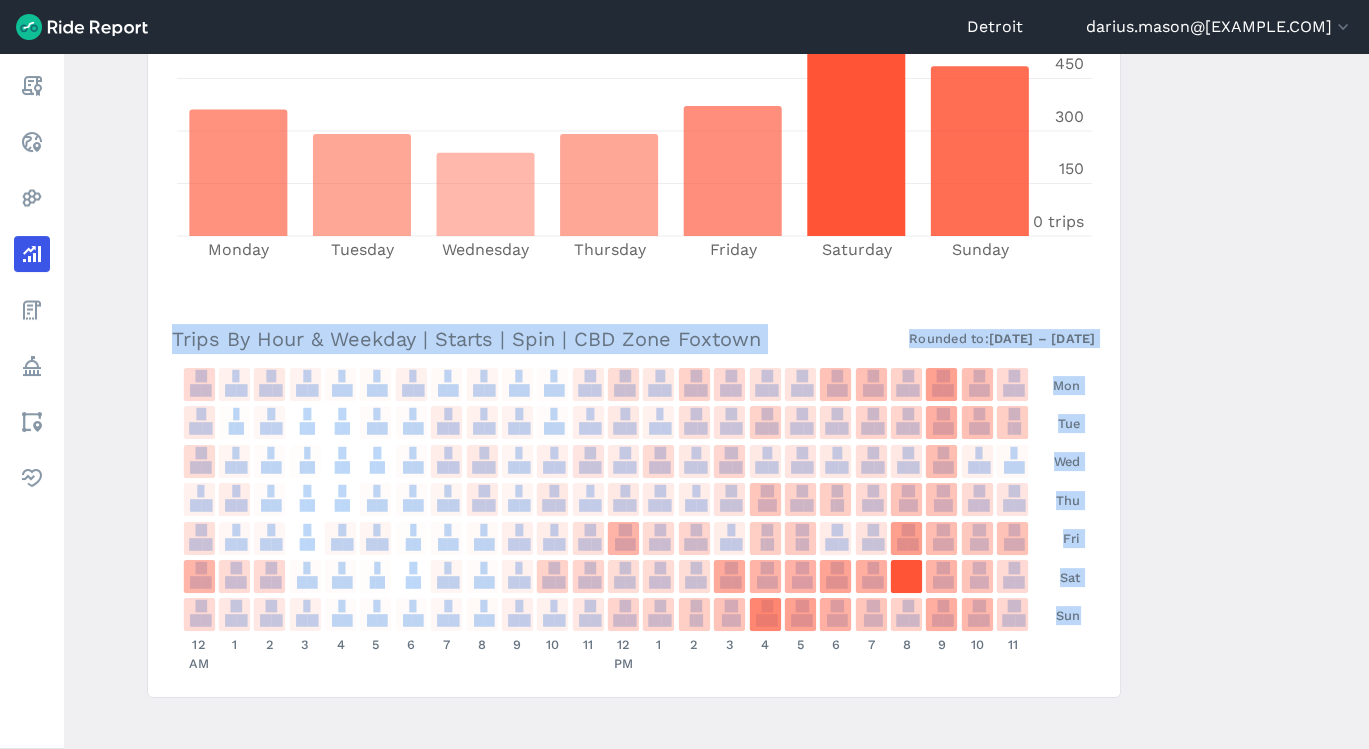 drag, startPoint x: 1105, startPoint y: 668, endPoint x: 262, endPoint y: 182, distance: 973.05963 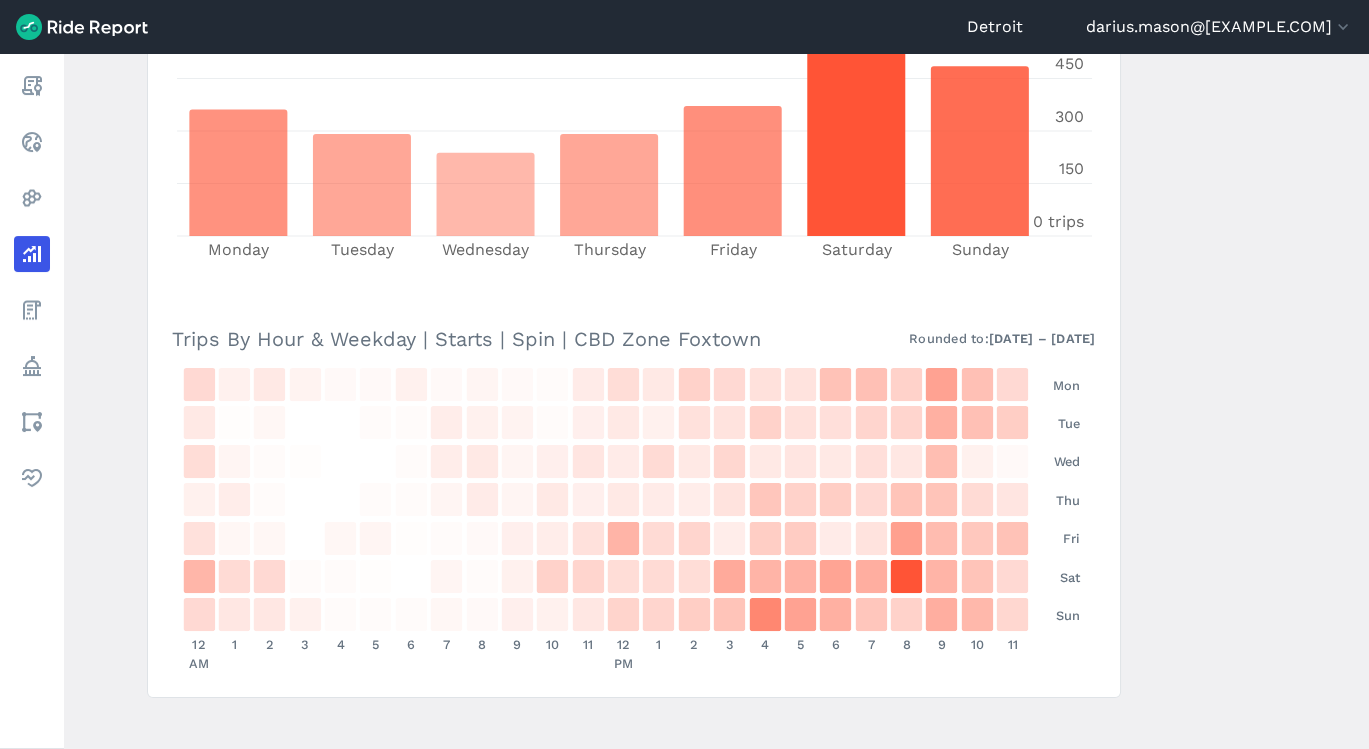click on "Trips By Hour | Starts | Spin | CBD Zone Foxtown Export CSV 12 AM 1 2 3 4 5 6 7 8 9 10 11 12 PM 1 2 3 4 5 6 7 8 9 10 11 PM 0 trips 70  140  210  280  Trips By Weekday | Starts | Spin | CBD Zone Foxtown   Rounded to:  5/1/2025 – 7/30/2025 Monday Tuesday Wednesday Thursday Friday Saturday Sunday 0 trips 150  300  450  600  Trips By Hour & Weekday | Starts | Spin | CBD Zone Foxtown Rounded to:  5/1/2025 – 7/30/2025 19 0.7 % 7 0.3 % 11 0.4 % 6 0.2 % 3 0.1 % 3 0.1 % 7 0.3 % 3 0.1 % 5 0.2 % 3 0.1 % 2 0.1 % 10 0.4 % 17 0.7 % 11 0.4 % 23 0.9 % 19 0.7 % 15 0.6 % 14 0.5 % 31 1.2 % 32 1.2 % 23 0.9 % 47 1.8 % 32 1.2 % 19 0.7 % 11 0.4 % 1 0 % 4 0.2 % 0 0 % 0 0 % 2 0.1 % 2 0.1 % 9 0.3 % 7 0.3 % 6 0.2 % 2 0.1 % 8 0.3 % 11 0.4 % 7 0.3 % 15 0.6 % 14 0.5 % 23 0.9 % 15 0.6 % 16 0.6 % 21 0.8 % 21 0.8 % 40 1.5 % 32 1.2 % 25 1 % 17 0.7 % 5 0.2 % 2 0.1 % 1 0 % 0 0 % 0 0 % 2 0.1 % 9 0.3 % 11 0.4 % 5 0.2 % 8 0.3 % 13 0.5 % 10 0.4 % 18 0.7 % 11 0.4 % 20 0.8 % 11 0.4 % 13 0.5 % 11 0.4 % 16 0.6 % 12 0.5 % 33 1.3 % 7 0.3 % 3 0.1 %" at bounding box center [634, 96] 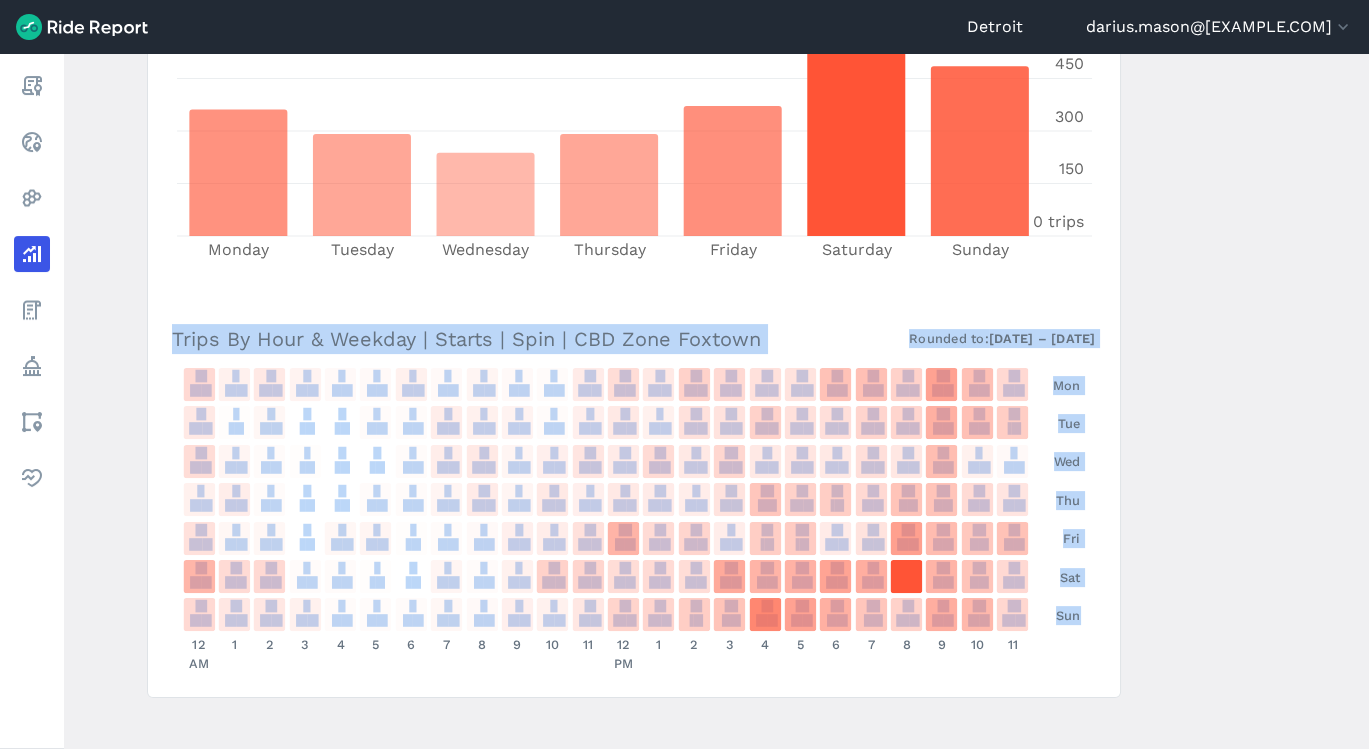 drag, startPoint x: 1119, startPoint y: 682, endPoint x: 165, endPoint y: 337, distance: 1014.4659 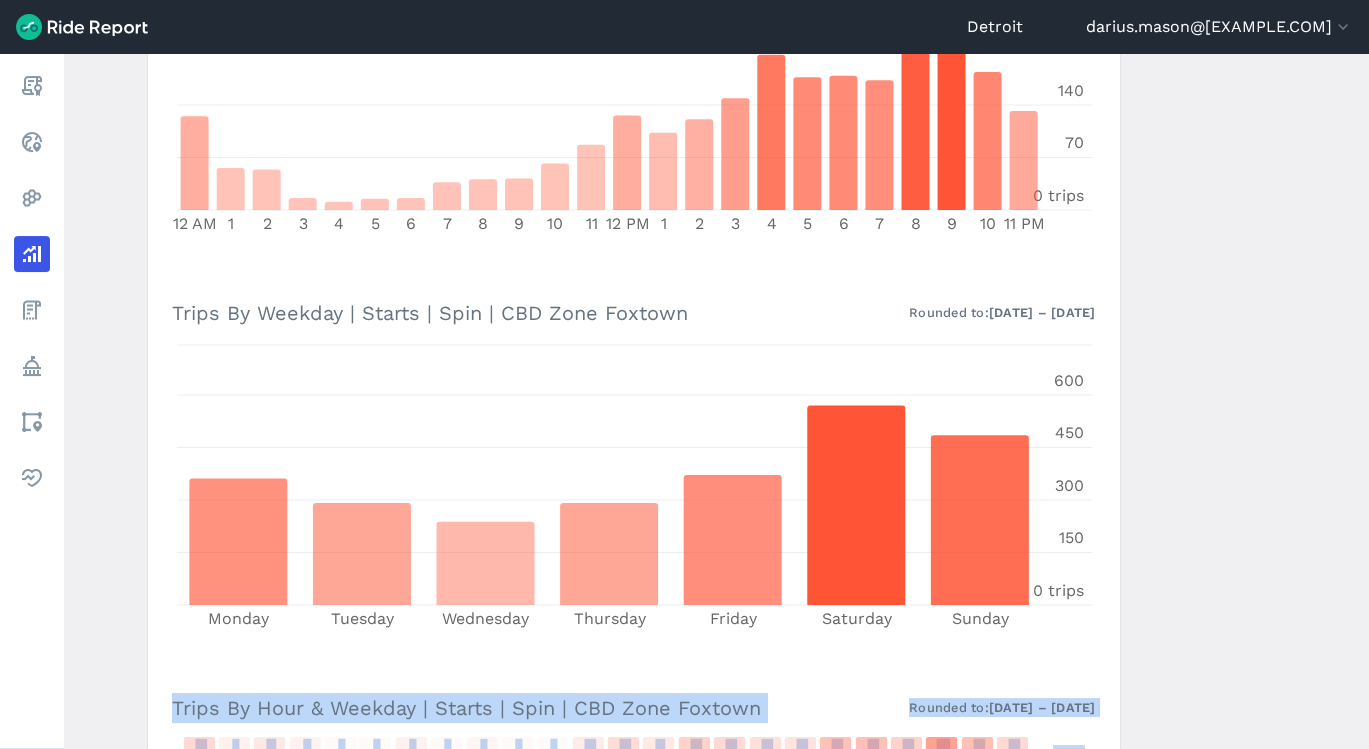 scroll, scrollTop: 519, scrollLeft: 0, axis: vertical 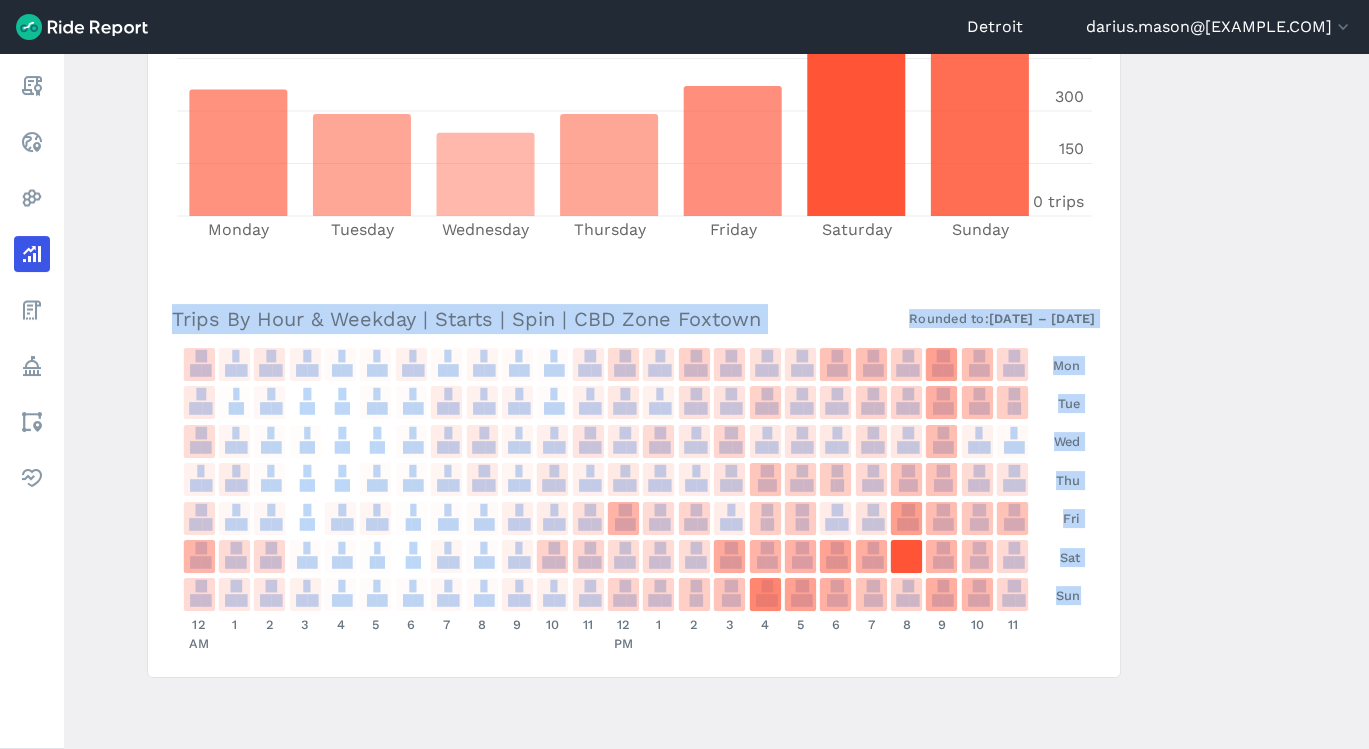 click on "Analyze Data Trips By Hour May 1, 2025—Jul 31, 2025 1W 1M 3M 6M 1YR All Time Spin CBD Zone Foxtown All vehicles (4) *Compute trip metrics by Start Trips End Trips Trips By Hour | Starts | Spin | CBD Zone Foxtown Export CSV 12 AM 1 2 3 4 5 6 7 8 9 10 11 12 PM 1 2 3 4 5 6 7 8 9 10 11 PM 0 trips 70  140  210  280  Trips By Weekday | Starts | Spin | CBD Zone Foxtown   Rounded to:  5/1/2025 – 7/30/2025 Monday Tuesday Wednesday Thursday Friday Saturday Sunday 0 trips 150  300  450  600  Trips By Hour & Weekday | Starts | Spin | CBD Zone Foxtown Rounded to:  5/1/2025 – 7/30/2025 19 0.7 % 7 0.3 % 11 0.4 % 6 0.2 % 3 0.1 % 3 0.1 % 7 0.3 % 3 0.1 % 5 0.2 % 3 0.1 % 2 0.1 % 10 0.4 % 17 0.7 % 11 0.4 % 23 0.9 % 19 0.7 % 15 0.6 % 14 0.5 % 31 1.2 % 32 1.2 % 23 0.9 % 47 1.8 % 32 1.2 % 19 0.7 % 11 0.4 % 1 0 % 4 0.2 % 0 0 % 0 0 % 2 0.1 % 2 0.1 % 9 0.3 % 7 0.3 % 6 0.2 % 2 0.1 % 8 0.3 % 11 0.4 % 7 0.3 % 15 0.6 % 14 0.5 % 23 0.9 % 15 0.6 % 16 0.6 % 21 0.8 % 21 0.8 % 40 1.5 % 32 1.2 % 25 1 % 17 0.7 % 5 0.2 % 2 0.1 % 1 0 % 0 0" at bounding box center [716, 401] 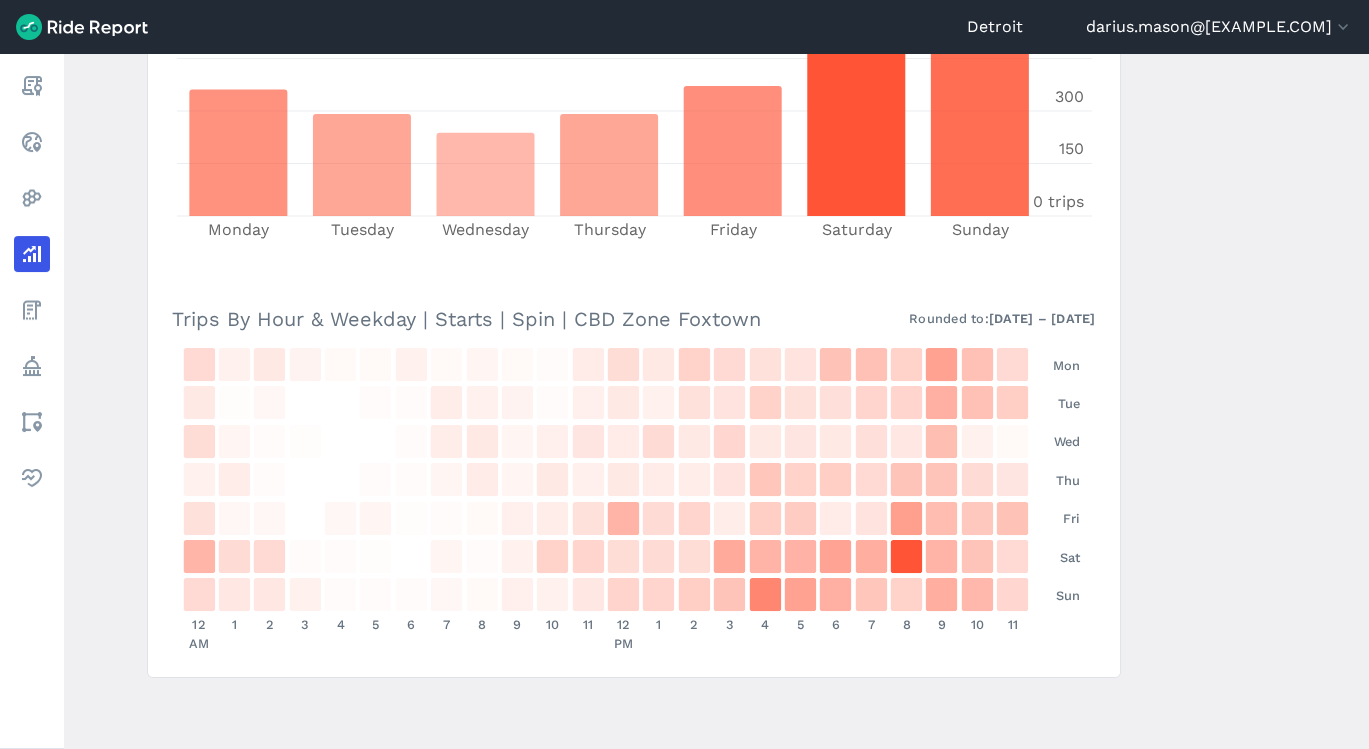 click on "Analyze Data Trips By Hour May 1, 2025—Jul 31, 2025 1W 1M 3M 6M 1YR All Time Spin CBD Zone Foxtown All vehicles (4) *Compute trip metrics by Start Trips End Trips Trips By Hour | Starts | Spin | CBD Zone Foxtown Export CSV 12 AM 1 2 3 4 5 6 7 8 9 10 11 12 PM 1 2 3 4 5 6 7 8 9 10 11 PM 0 trips 70  140  210  280  Trips By Weekday | Starts | Spin | CBD Zone Foxtown   Rounded to:  5/1/2025 – 7/30/2025 Monday Tuesday Wednesday Thursday Friday Saturday Sunday 0 trips 150  300  450  600  Trips By Hour & Weekday | Starts | Spin | CBD Zone Foxtown Rounded to:  5/1/2025 – 7/30/2025 19 0.7 % 7 0.3 % 11 0.4 % 6 0.2 % 3 0.1 % 3 0.1 % 7 0.3 % 3 0.1 % 5 0.2 % 3 0.1 % 2 0.1 % 10 0.4 % 17 0.7 % 11 0.4 % 23 0.9 % 19 0.7 % 15 0.6 % 14 0.5 % 31 1.2 % 32 1.2 % 23 0.9 % 47 1.8 % 32 1.2 % 19 0.7 % 11 0.4 % 1 0 % 4 0.2 % 0 0 % 0 0 % 2 0.1 % 2 0.1 % 9 0.3 % 7 0.3 % 6 0.2 % 2 0.1 % 8 0.3 % 11 0.4 % 7 0.3 % 15 0.6 % 14 0.5 % 23 0.9 % 15 0.6 % 16 0.6 % 21 0.8 % 21 0.8 % 40 1.5 % 32 1.2 % 25 1 % 17 0.7 % 5 0.2 % 2 0.1 % 1 0 % 0 0" at bounding box center (716, 401) 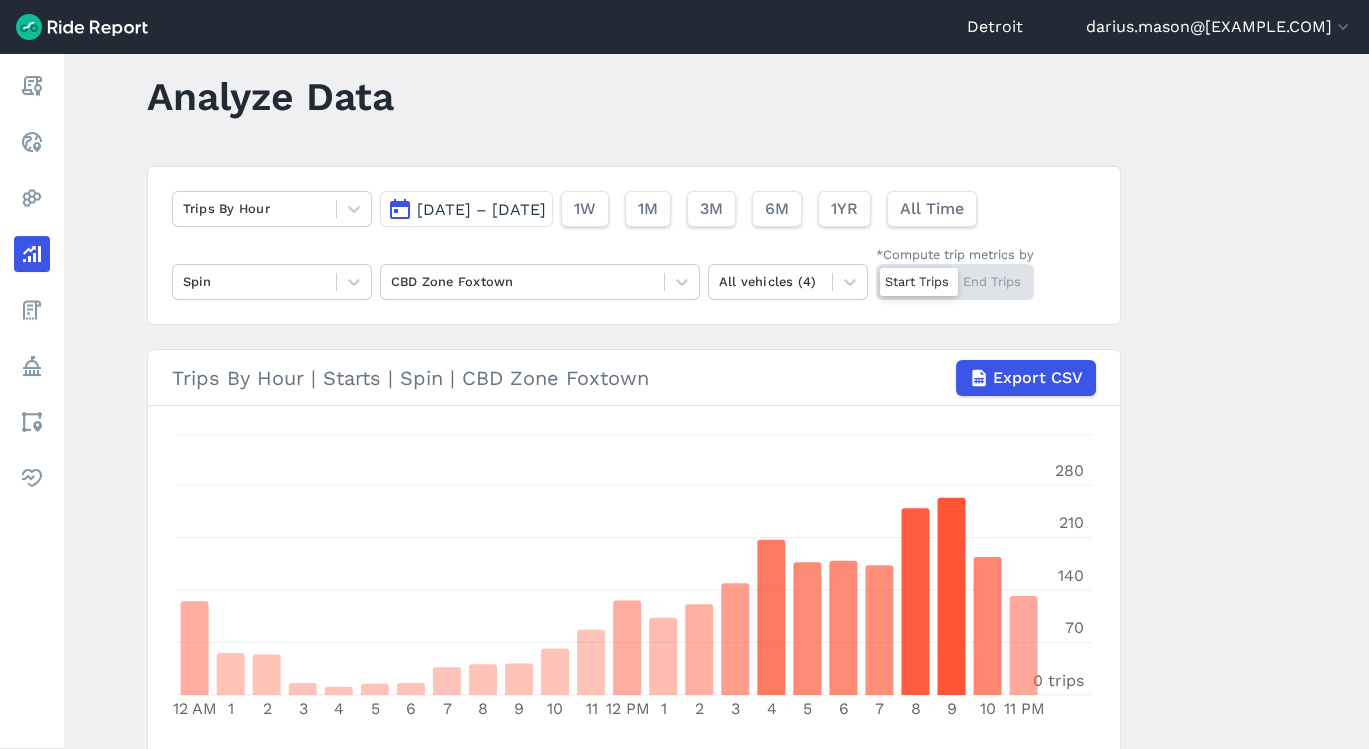 scroll, scrollTop: 32, scrollLeft: 0, axis: vertical 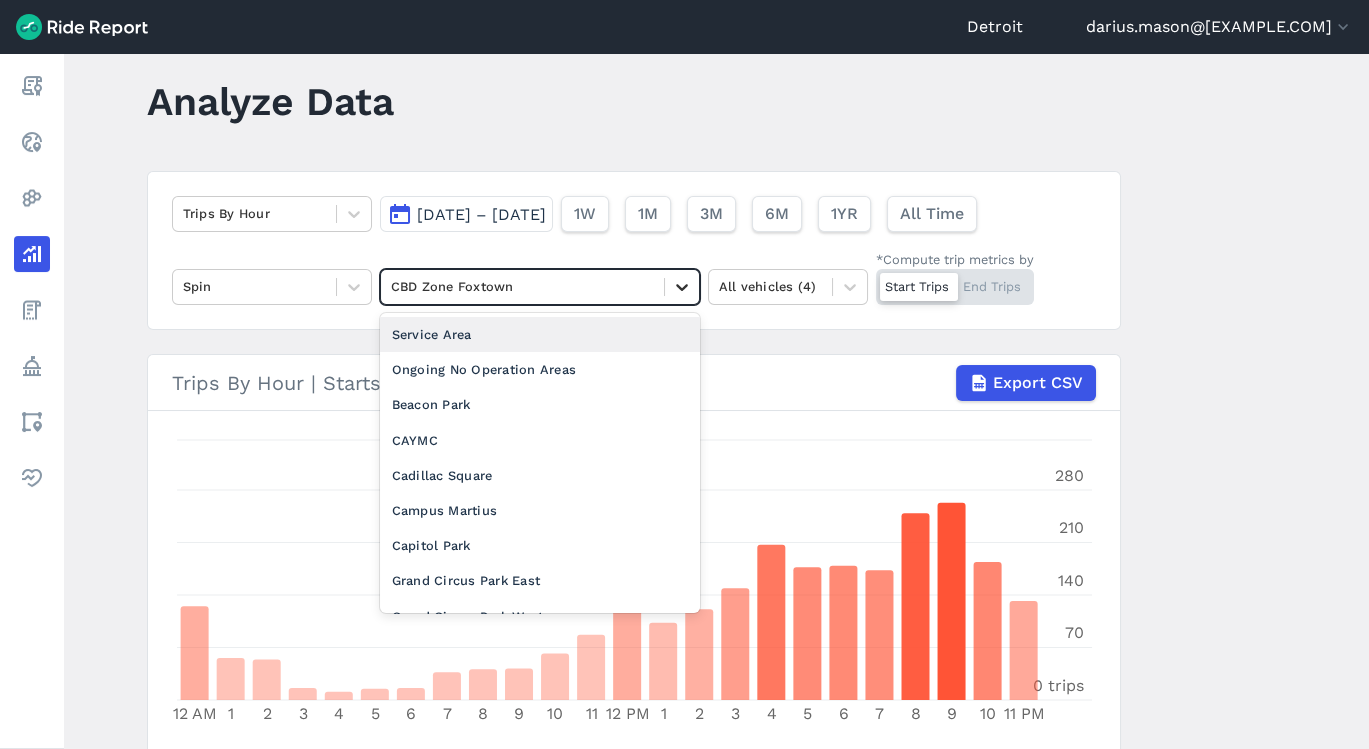 click at bounding box center [682, 287] 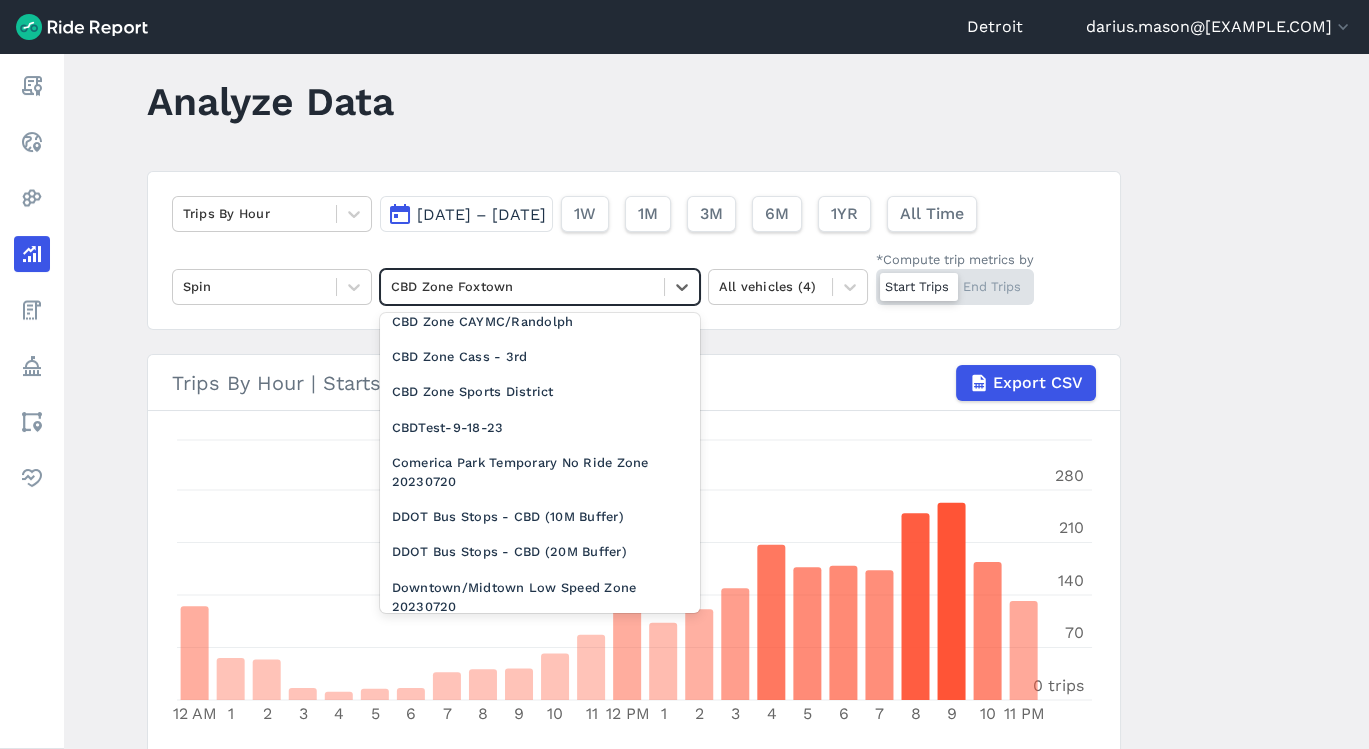 scroll, scrollTop: 1200, scrollLeft: 0, axis: vertical 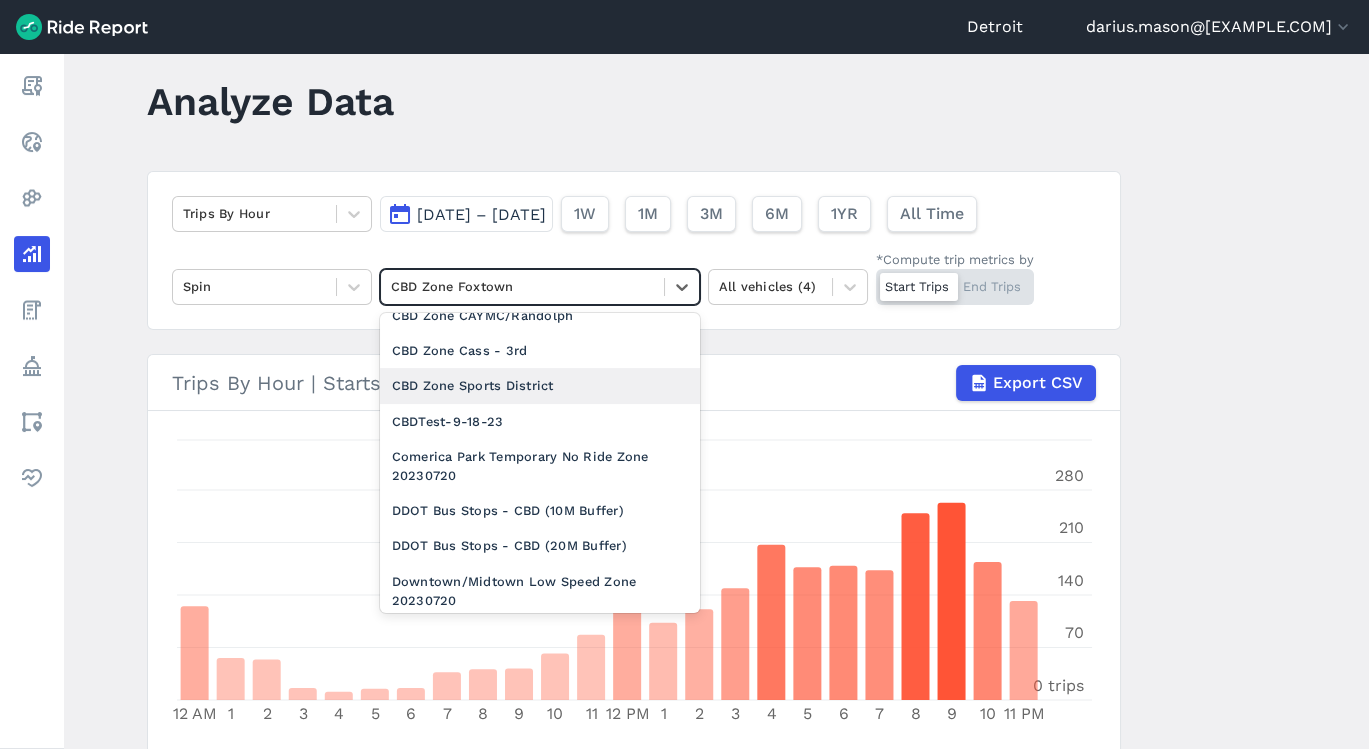 click on "CBD Zone Sports District" at bounding box center (540, 385) 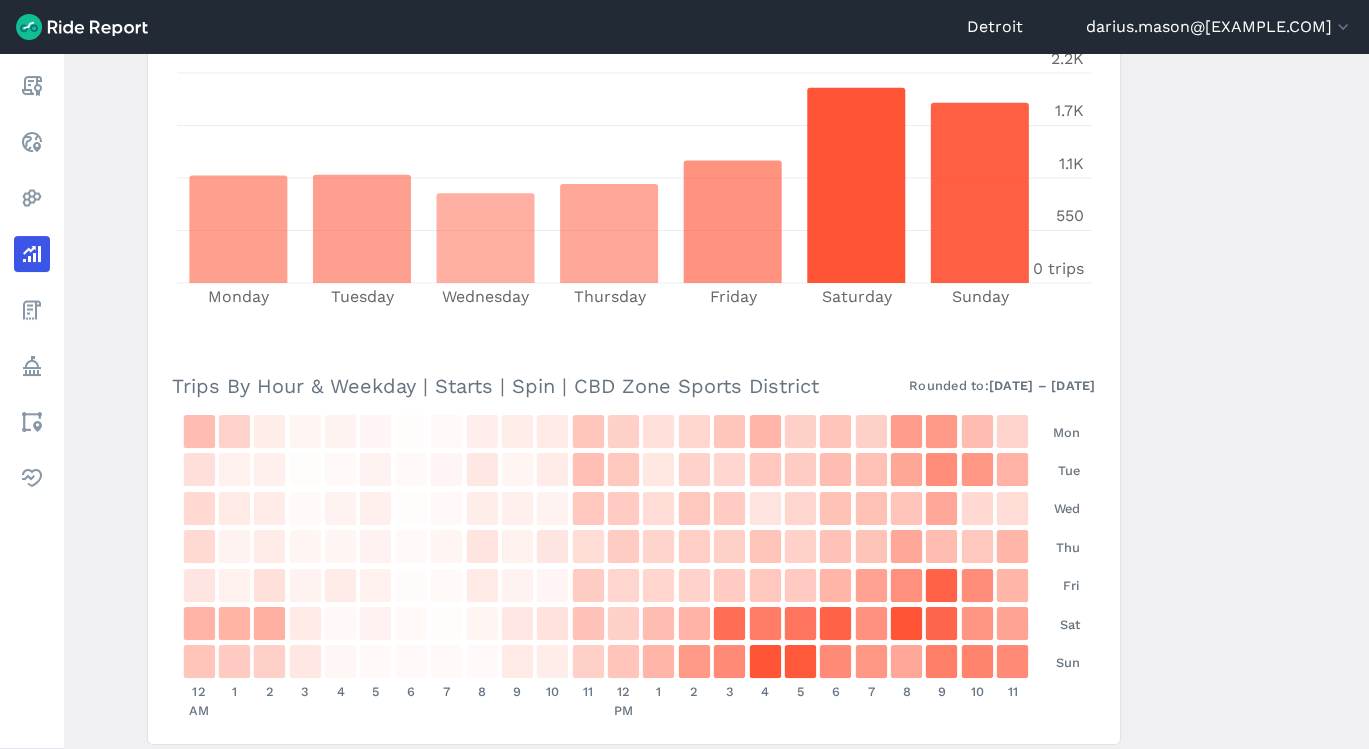 scroll, scrollTop: 862, scrollLeft: 0, axis: vertical 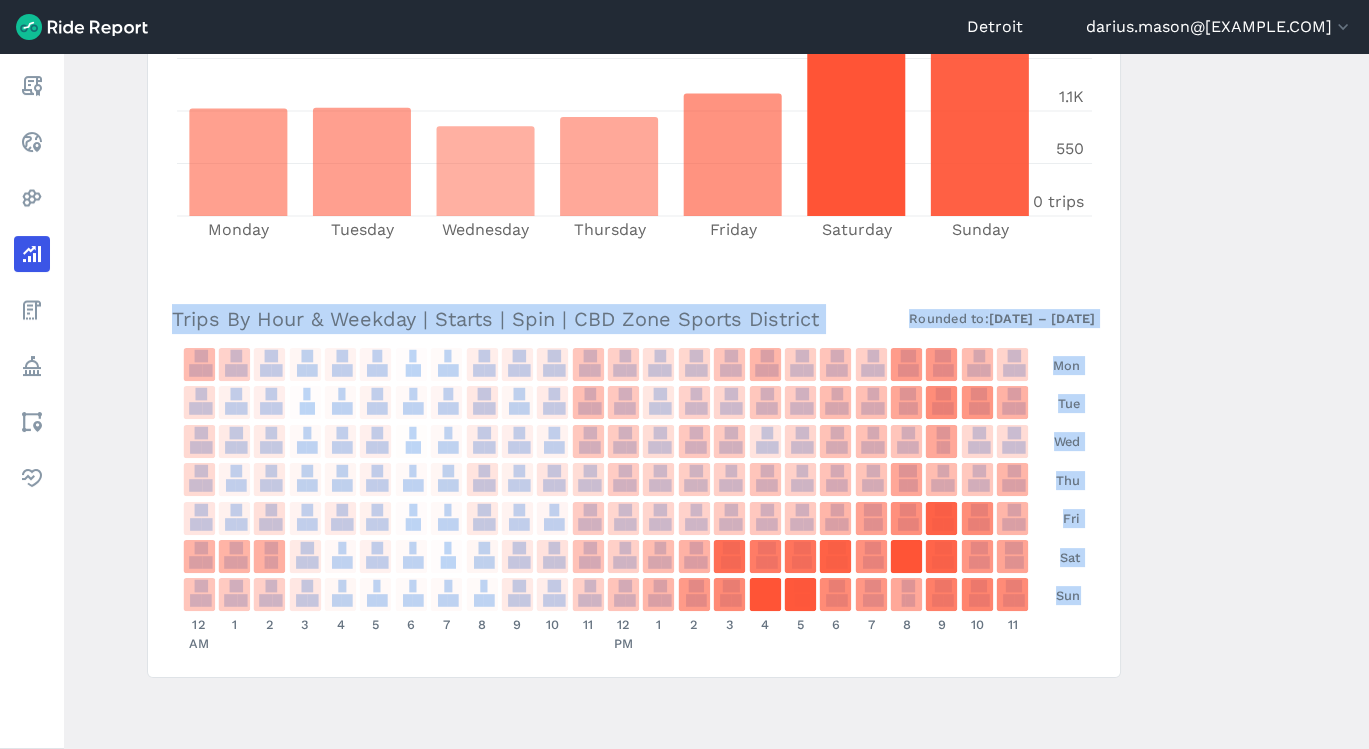 drag, startPoint x: 168, startPoint y: 359, endPoint x: 1095, endPoint y: 611, distance: 960.64197 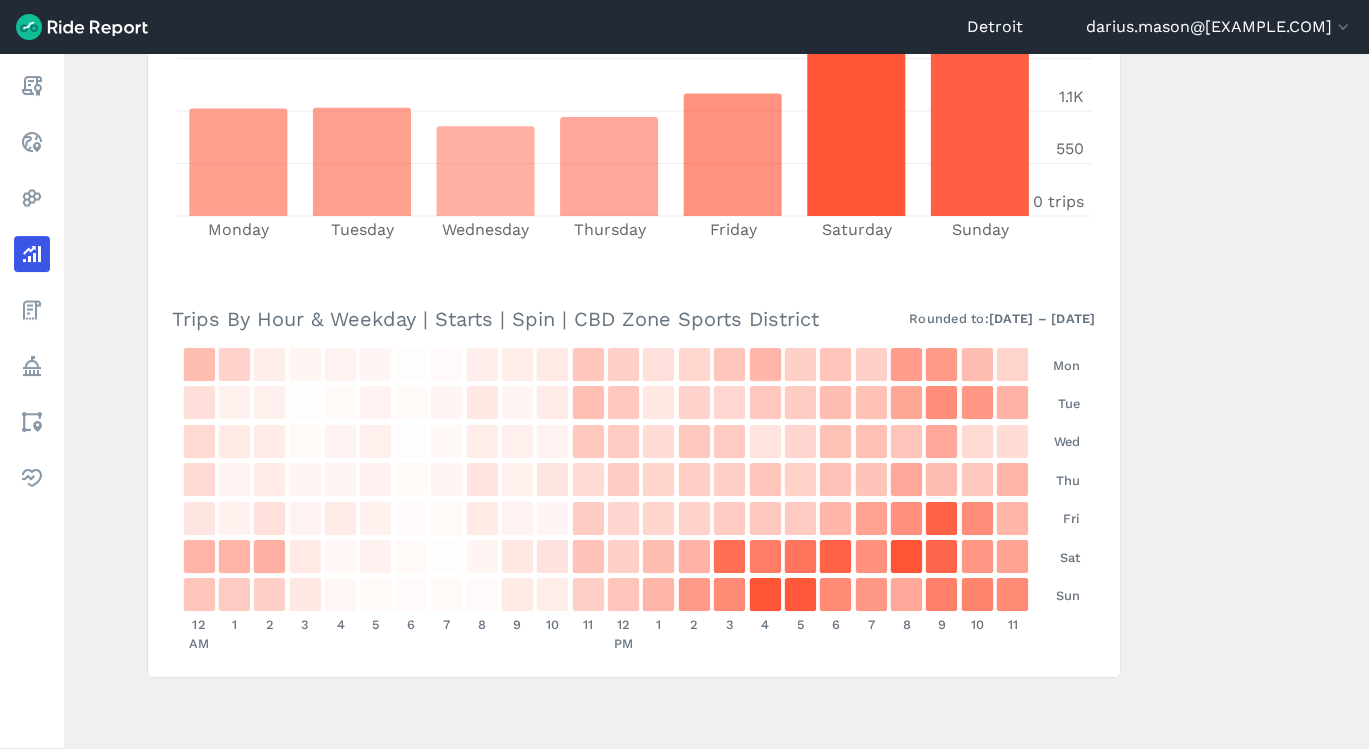 click on "Trips By Hour | Starts | Spin | CBD Zone Sports District Export CSV 12 AM 1 2 3 4 5 6 7 8 9 10 11 12 PM 1 2 3 4 5 6 7 8 9 10 11 PM 0 trips 250  500  750  1K  Trips By Weekday | Starts | Spin | CBD Zone Sports District   Rounded to:  5/1/2025 – 7/30/2025 Monday Tuesday Wednesday Thursday Friday Saturday Sunday 0 trips 550  1.1K  1.7K  2.2K  Trips By Hour & Weekday | Starts | Spin | CBD Zone Sports District Rounded to:  5/1/2025 – 7/30/2025 76 0.8 % 51 0.5 % 20 0.2 % 10 0.1 % 14 0.1 % 11 0.1 % 3 0 % 5 0.1 % 19 0.2 % 20 0.2 % 24 0.3 % 65 0.7 % 53 0.6 % 35 0.4 % 46 0.5 % 65 0.7 % 84 0.9 % 54 0.6 % 67 0.7 % 53 0.6 % 113 1.2 % 116 1.2 % 75 0.8 % 49 0.5 % 37 0.4 % 16 0.2 % 18 0.2 % 3 0 % 7 0.1 % 13 0.1 % 6 0.1 % 11 0.1 % 26 0.3 % 10 0.1 % 22 0.2 % 73 0.8 % 62 0.7 % 28 0.3 % 51 0.5 % 45 0.5 % 64 0.7 % 58 0.6 % 75 0.8 % 72 0.8 % 101 1.1 % 131 1.4 % 119 1.3 % 88 0.9 % 44 0.5 % 24 0.3 % 23 0.2 % 6 0.1 % 13 0.1 % 18 0.2 % 2 0 % 8 0.1 % 20 0.2 % 18 0.2 % 13 0.1 % 63 0.7 % 59 0.6 % 39 0.4 % 62 0.7 % 59 0.6 % 32 0.3 %" at bounding box center (634, 76) 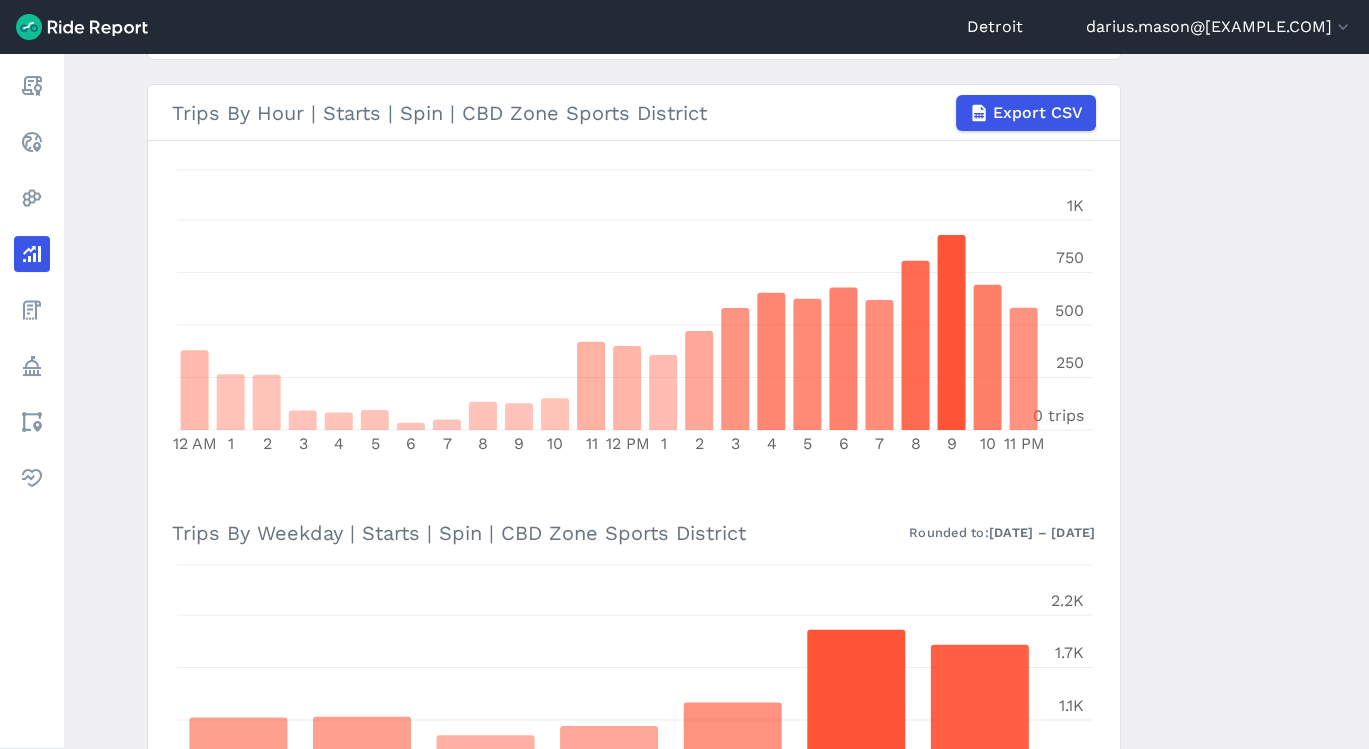 scroll, scrollTop: 0, scrollLeft: 0, axis: both 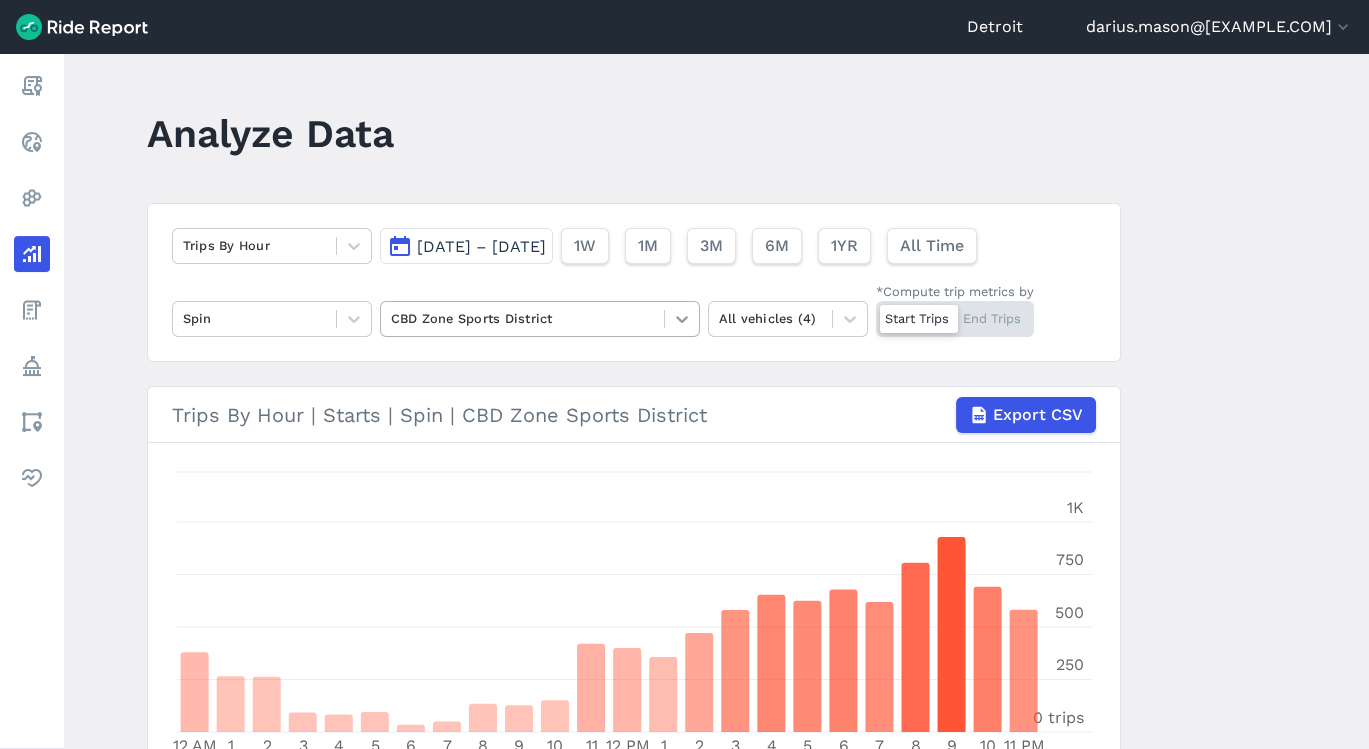 click at bounding box center [682, 319] 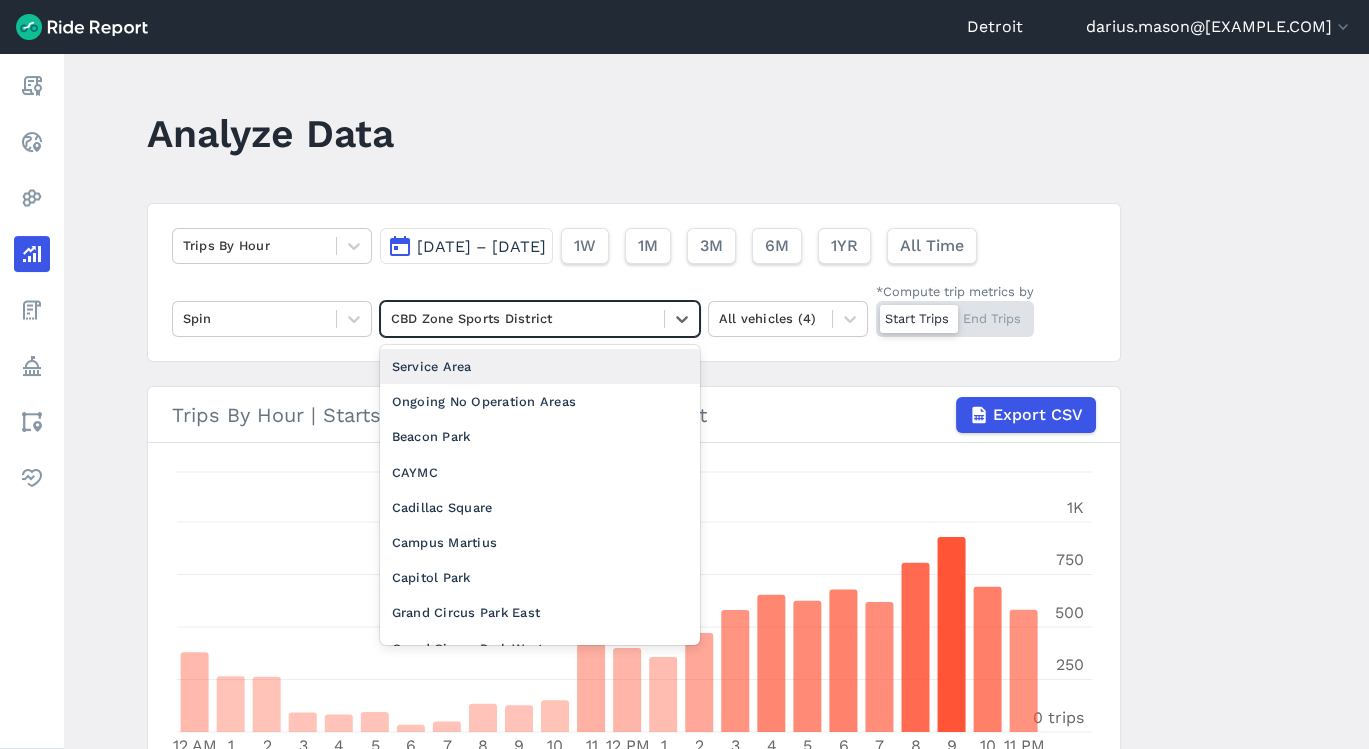 click on "Beacon Park" at bounding box center (540, 436) 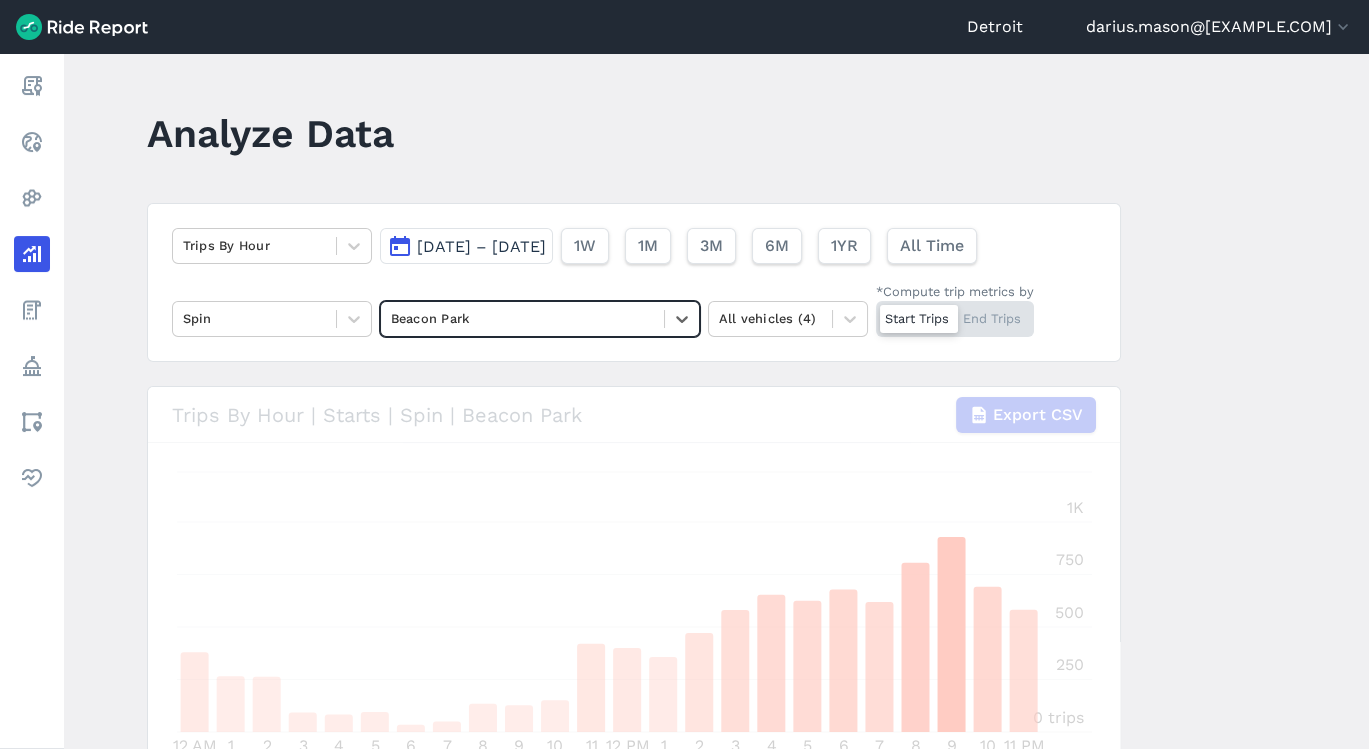 click at bounding box center [634, 987] 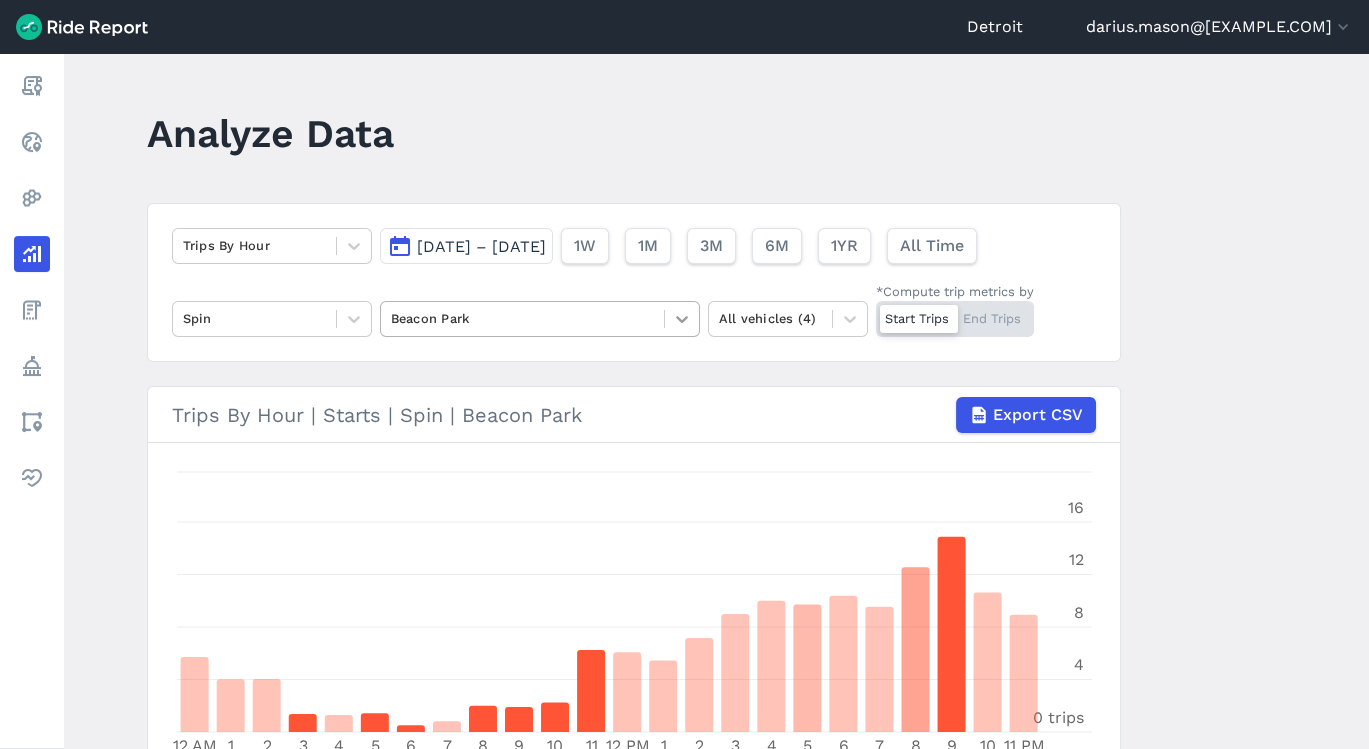click 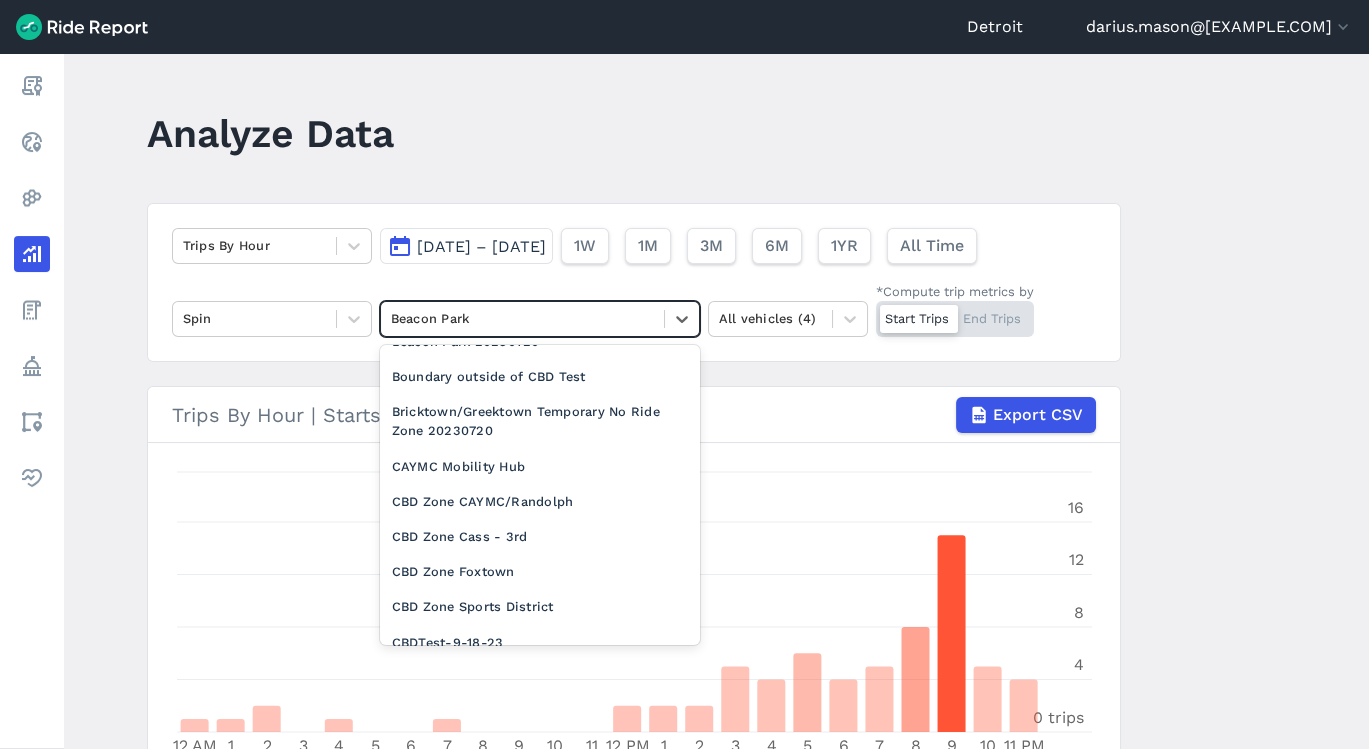 scroll, scrollTop: 997, scrollLeft: 0, axis: vertical 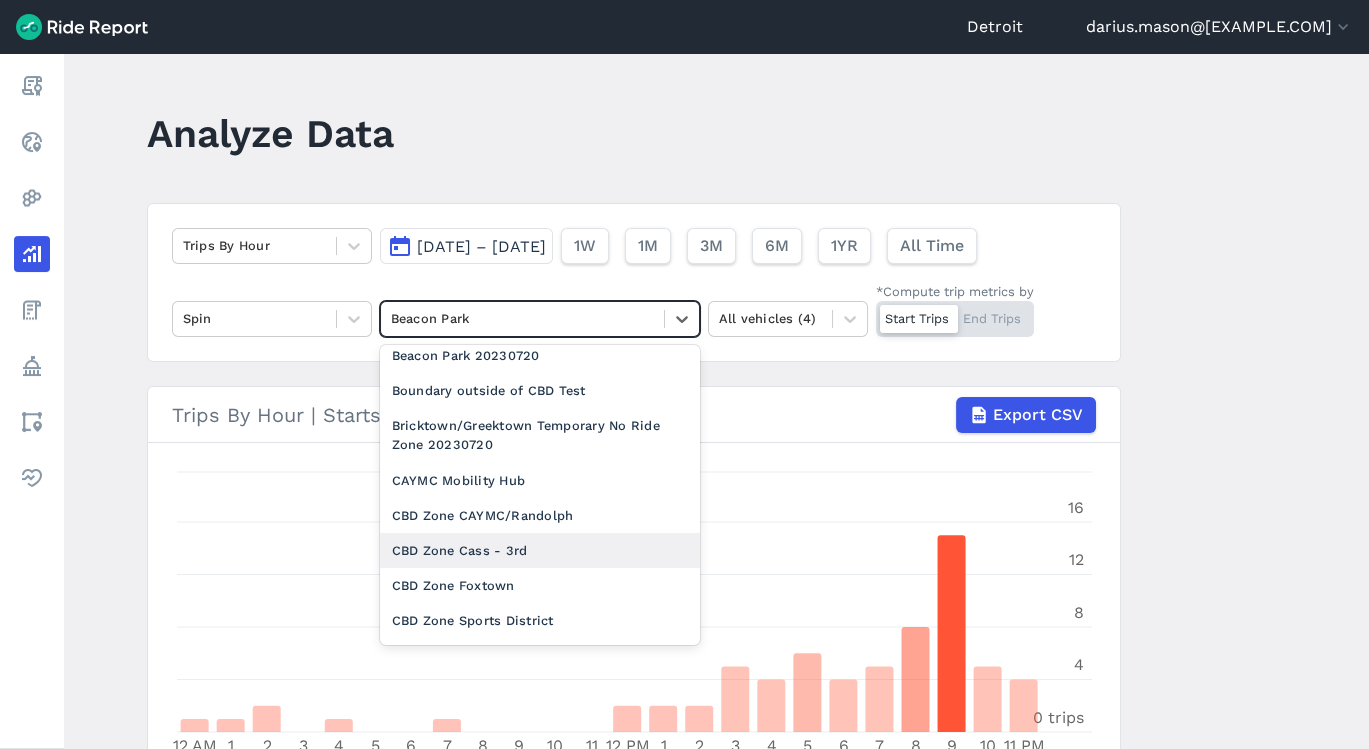 click on "CBD Zone Cass - 3rd" at bounding box center (540, 550) 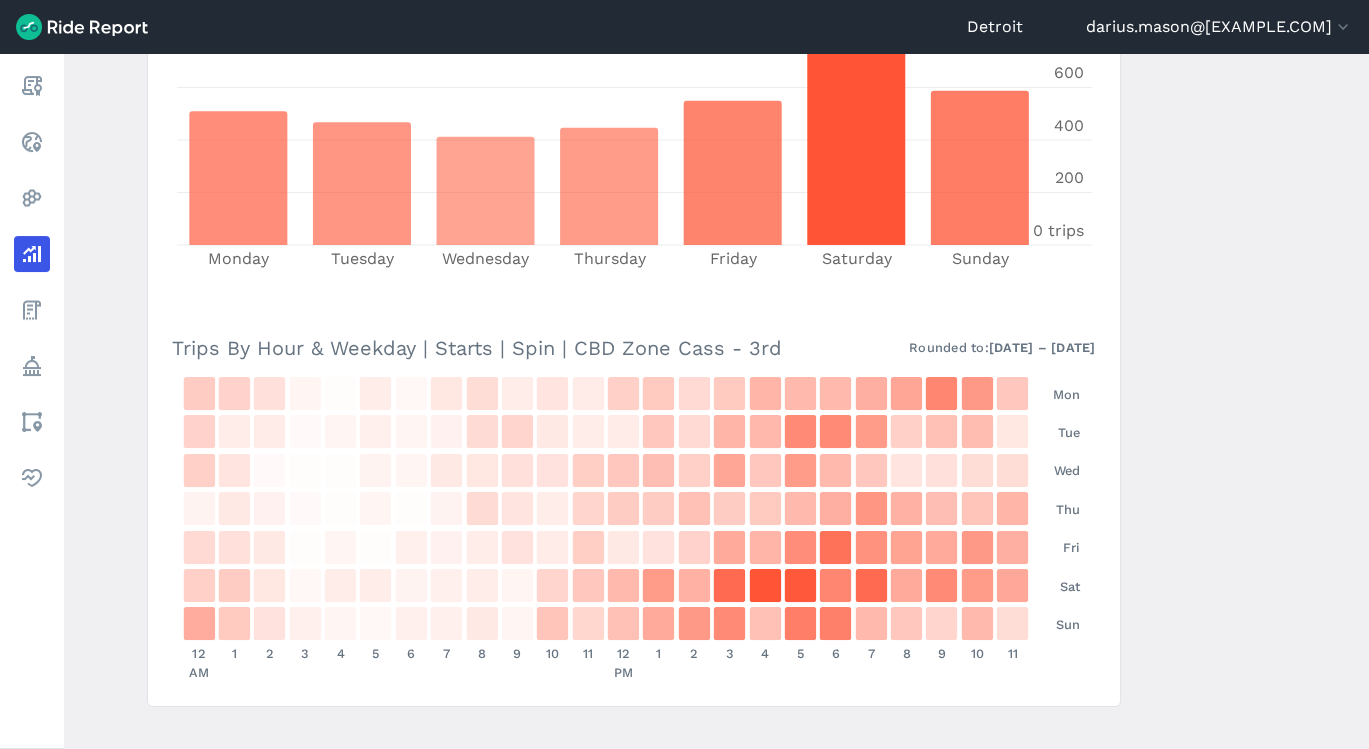 scroll, scrollTop: 911, scrollLeft: 0, axis: vertical 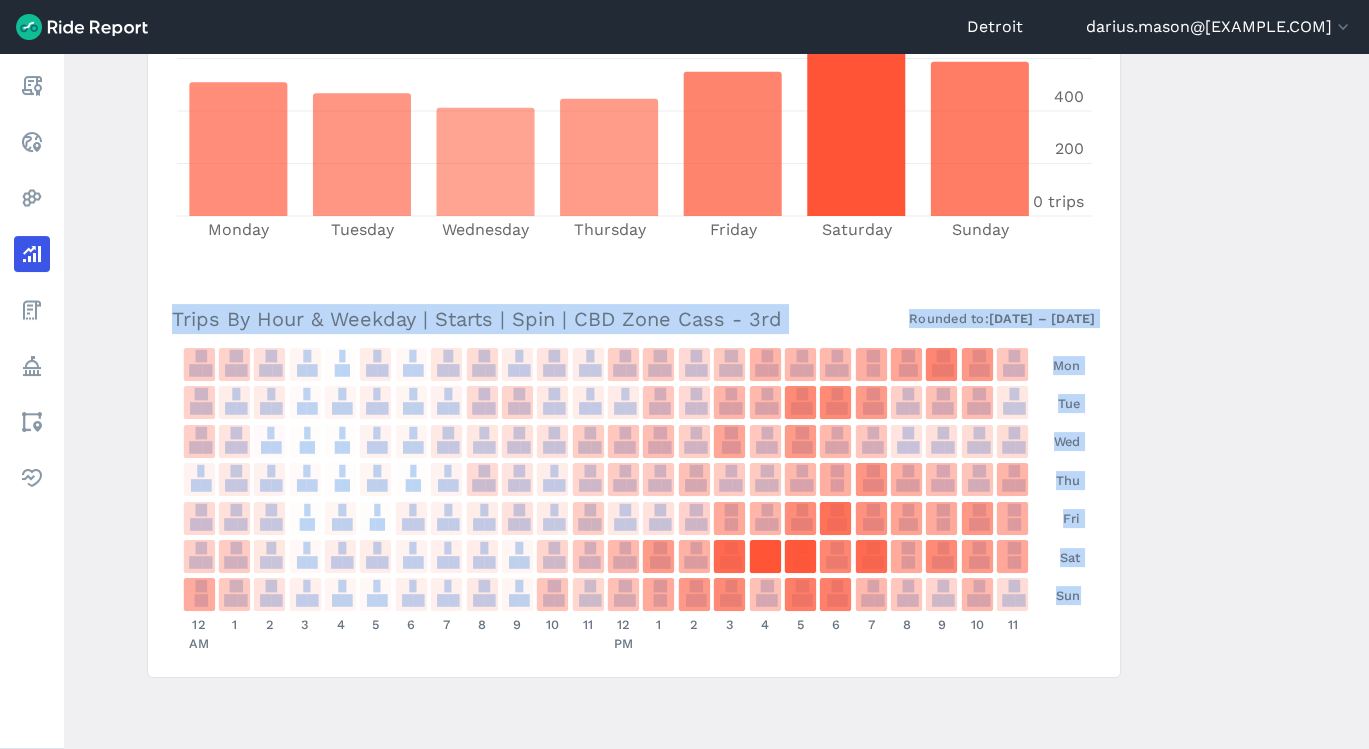 drag, startPoint x: 154, startPoint y: 300, endPoint x: 1098, endPoint y: 659, distance: 1009.9589 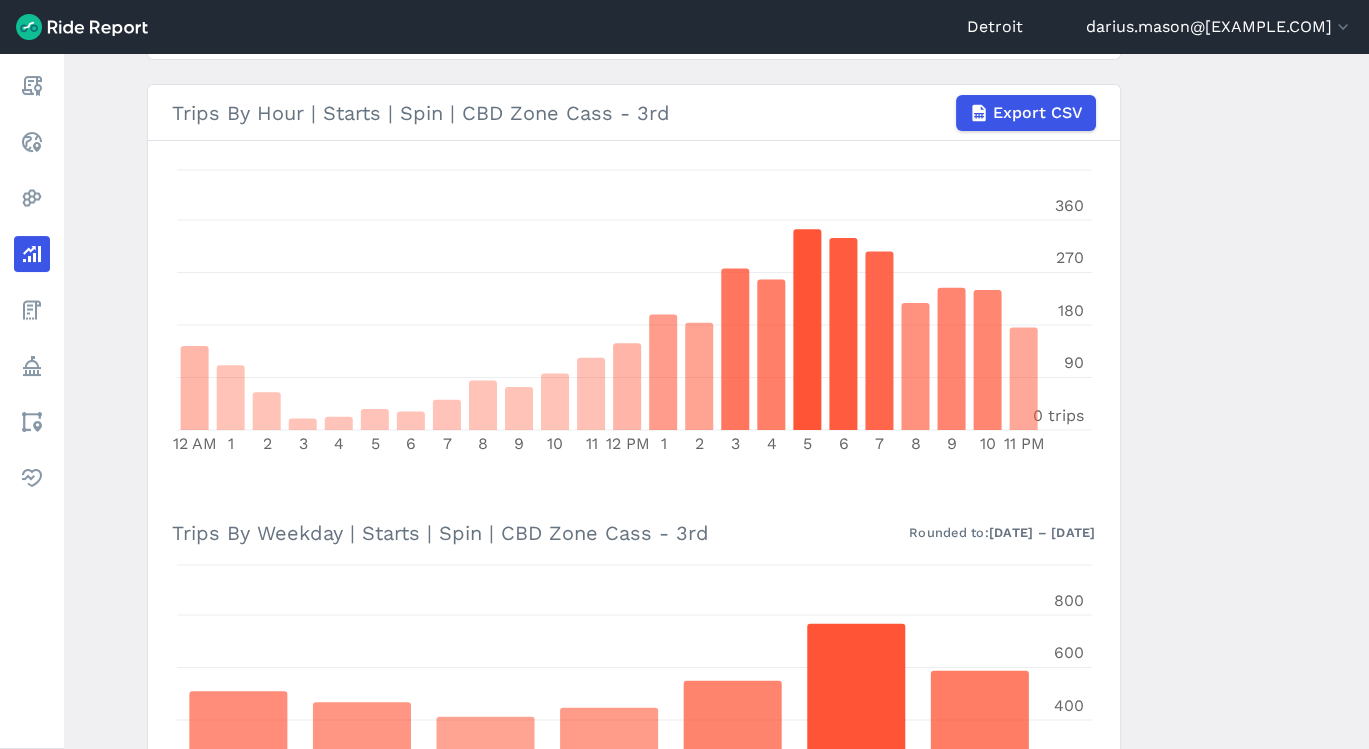 scroll, scrollTop: 70, scrollLeft: 0, axis: vertical 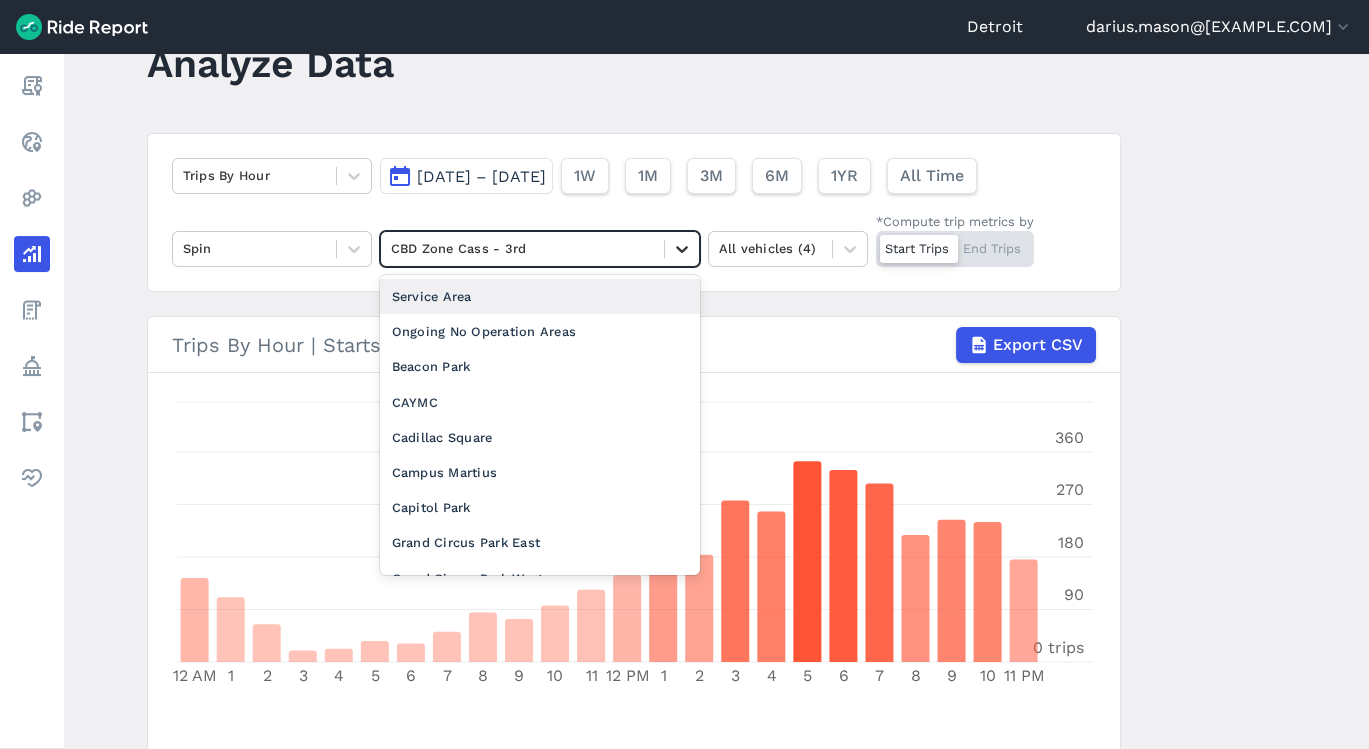 click 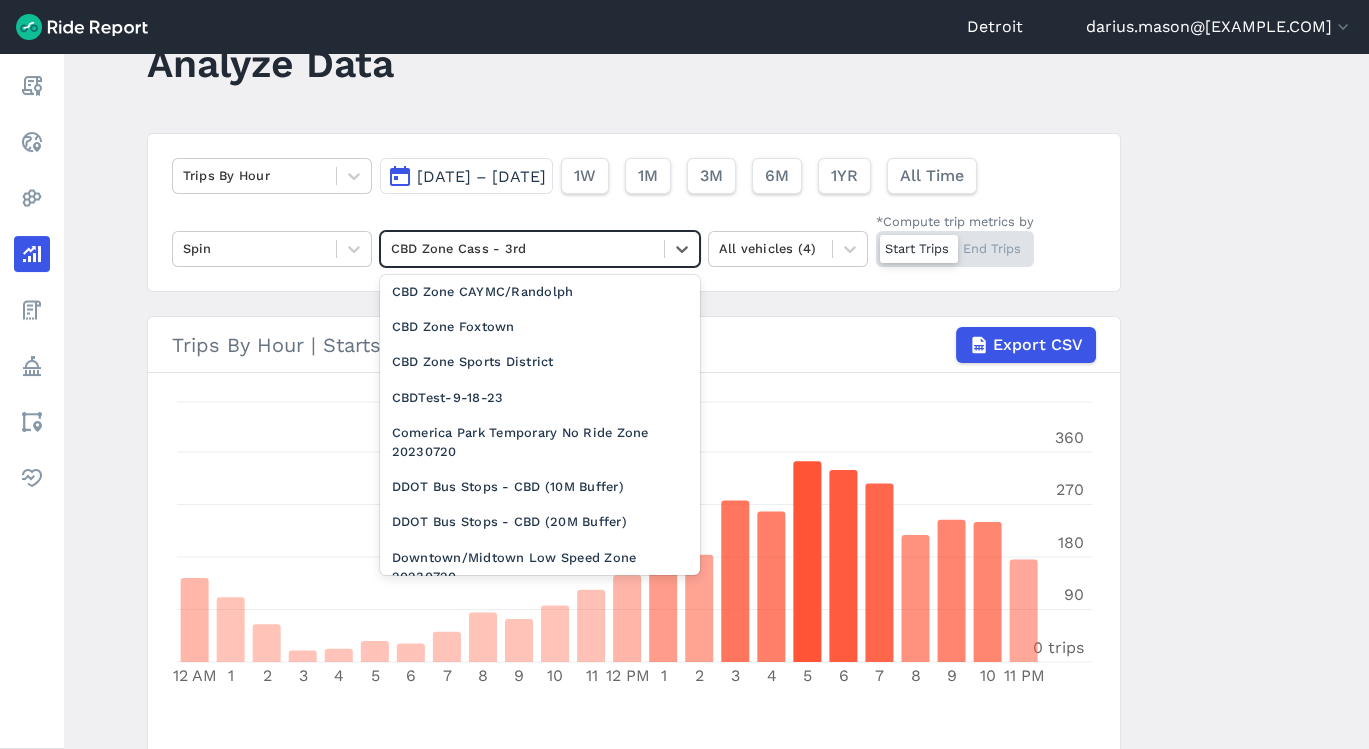 scroll, scrollTop: 1158, scrollLeft: 0, axis: vertical 